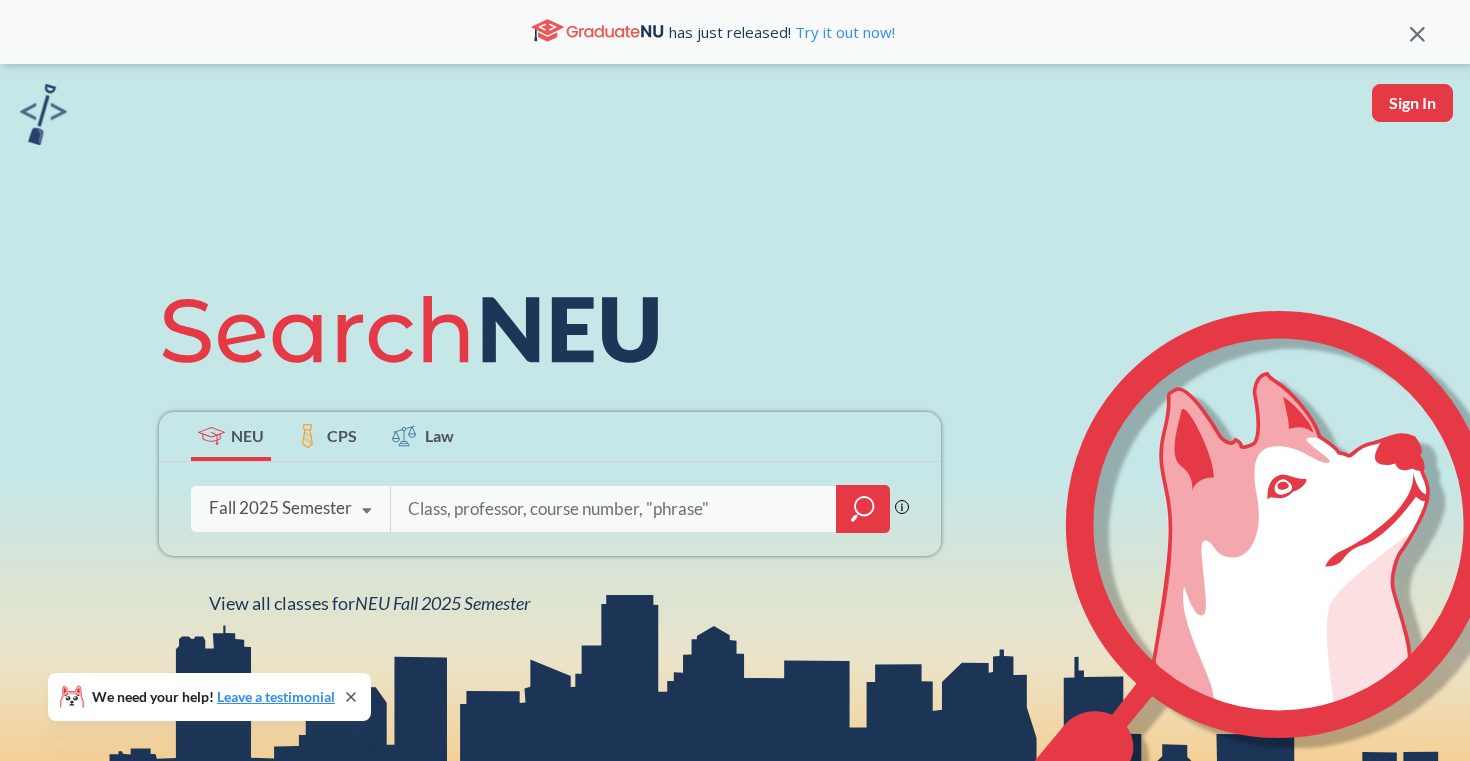 scroll, scrollTop: 0, scrollLeft: 0, axis: both 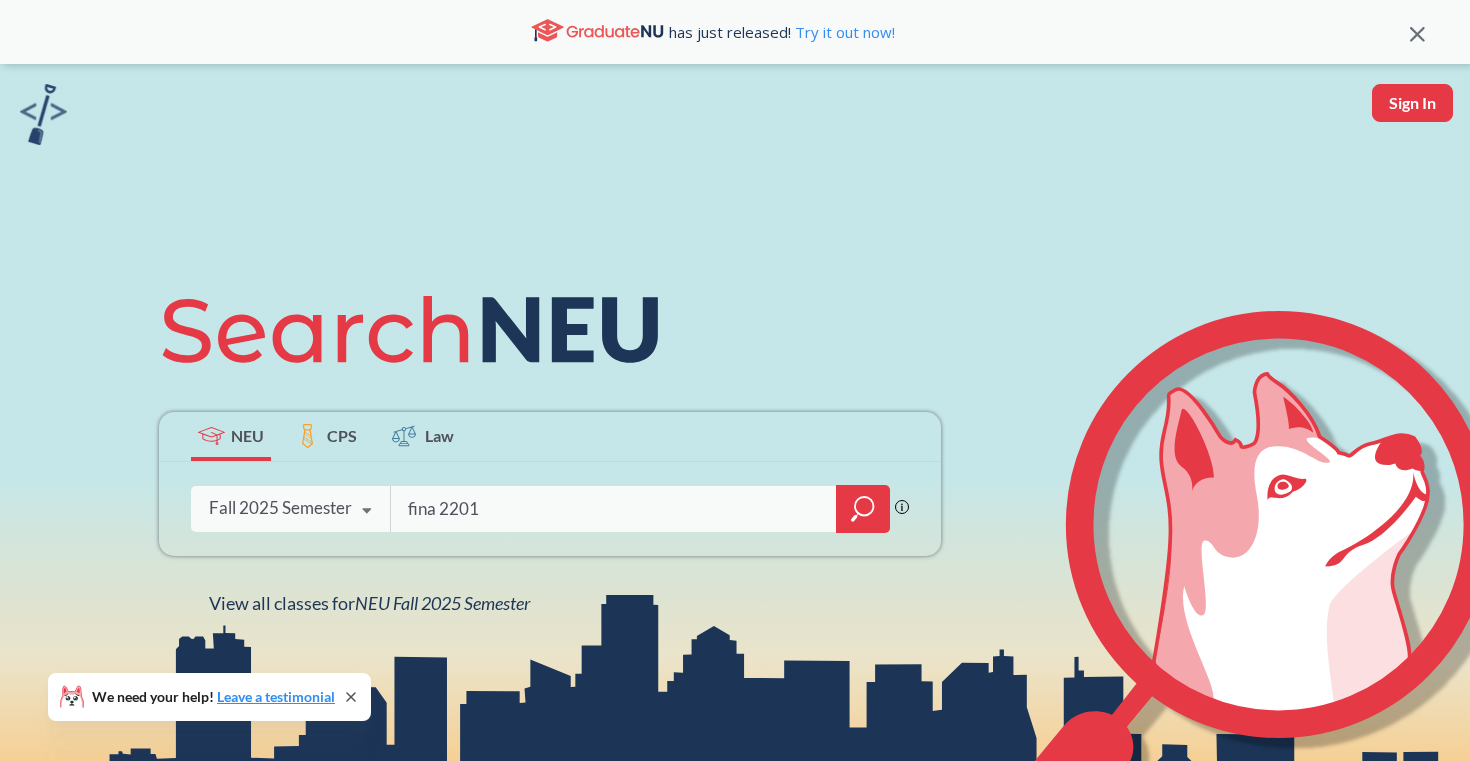 type on "fina 2201" 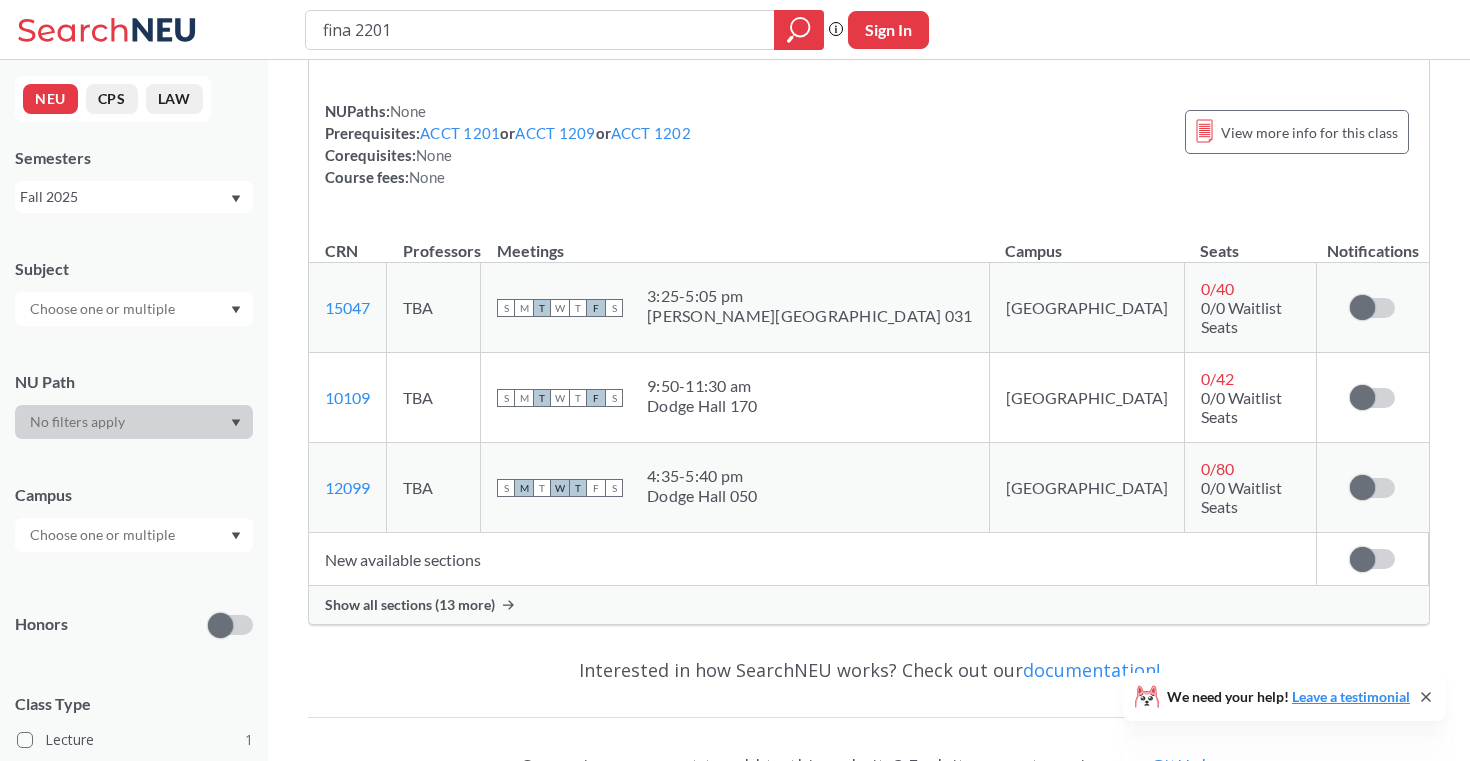 scroll, scrollTop: 250, scrollLeft: 0, axis: vertical 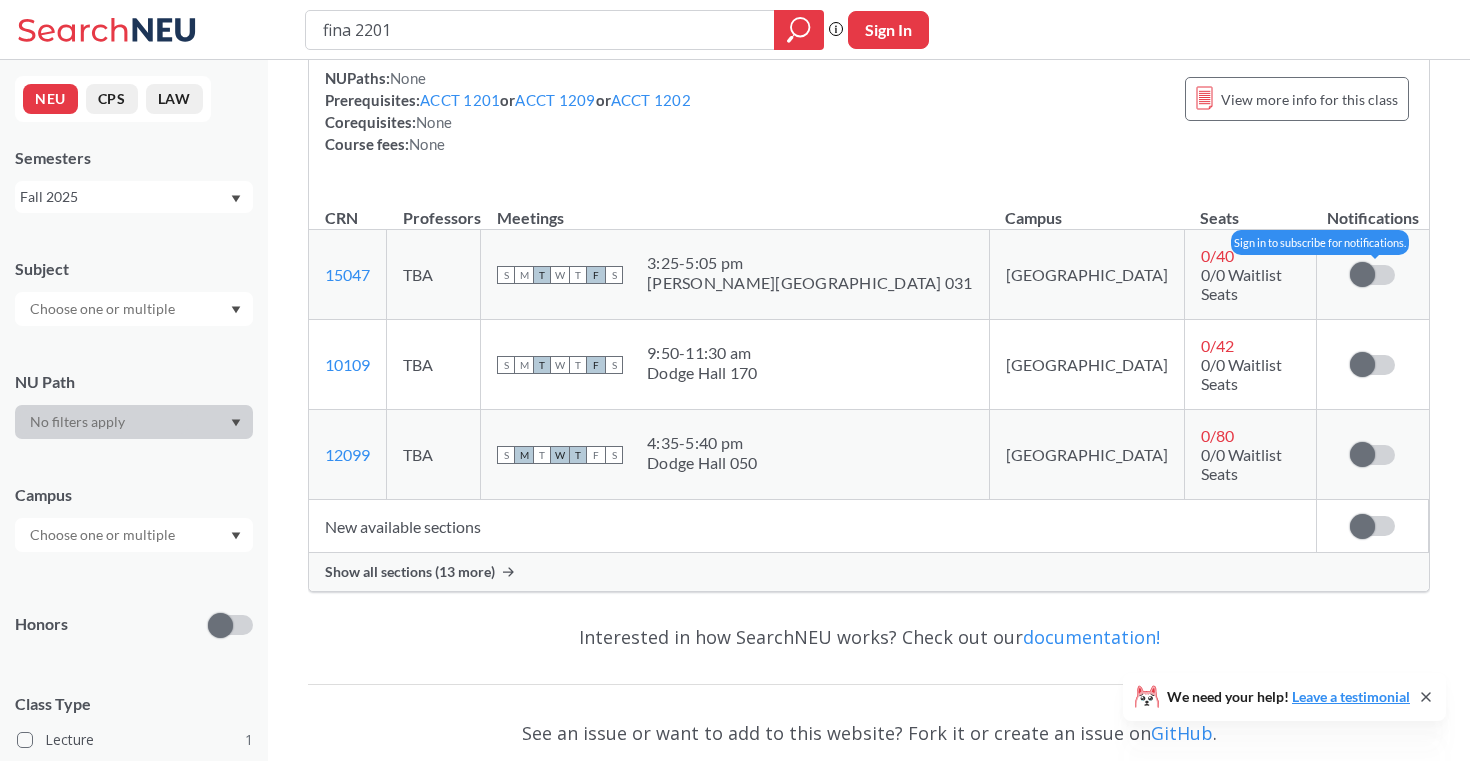 click at bounding box center (1362, 274) 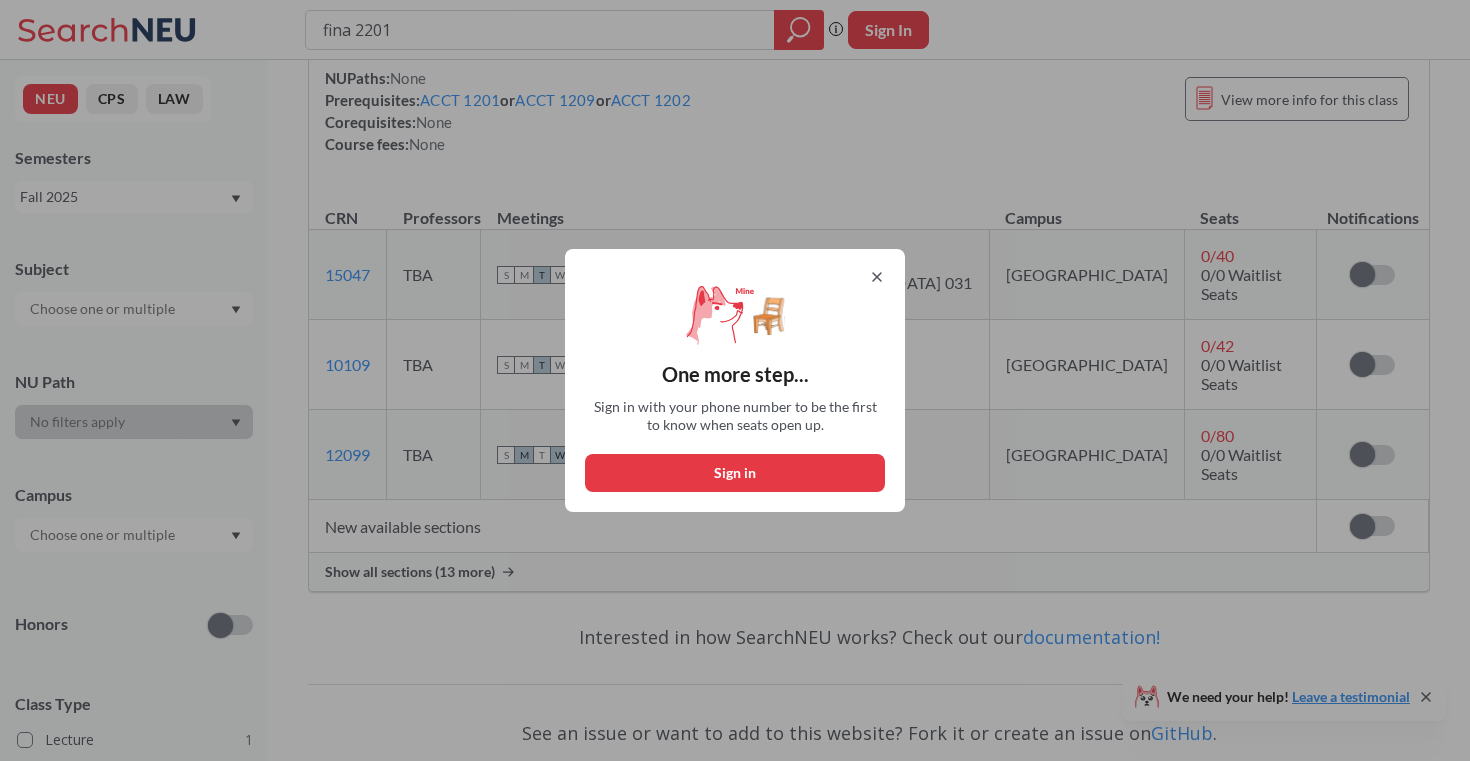 click on "Sign in" at bounding box center (735, 473) 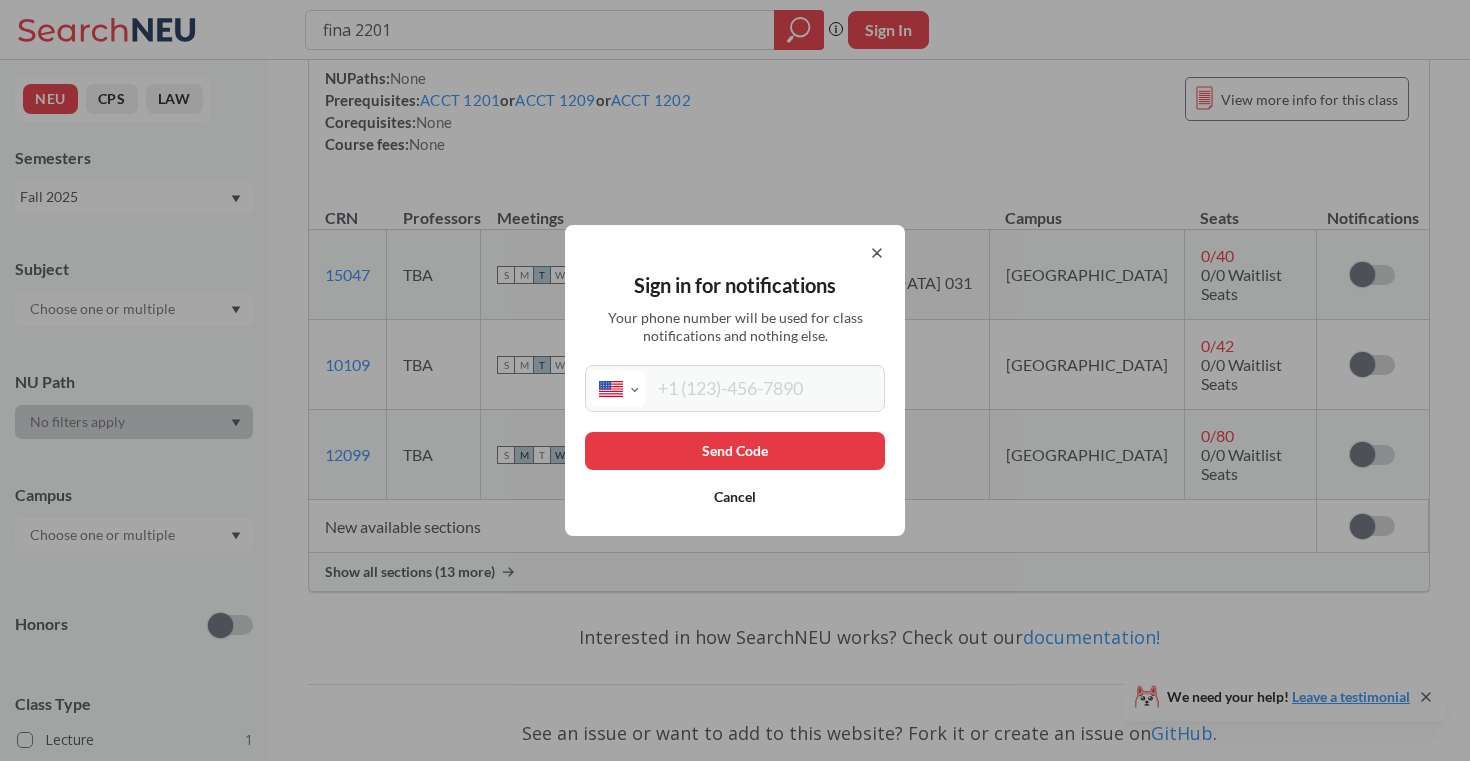 click at bounding box center [763, 388] 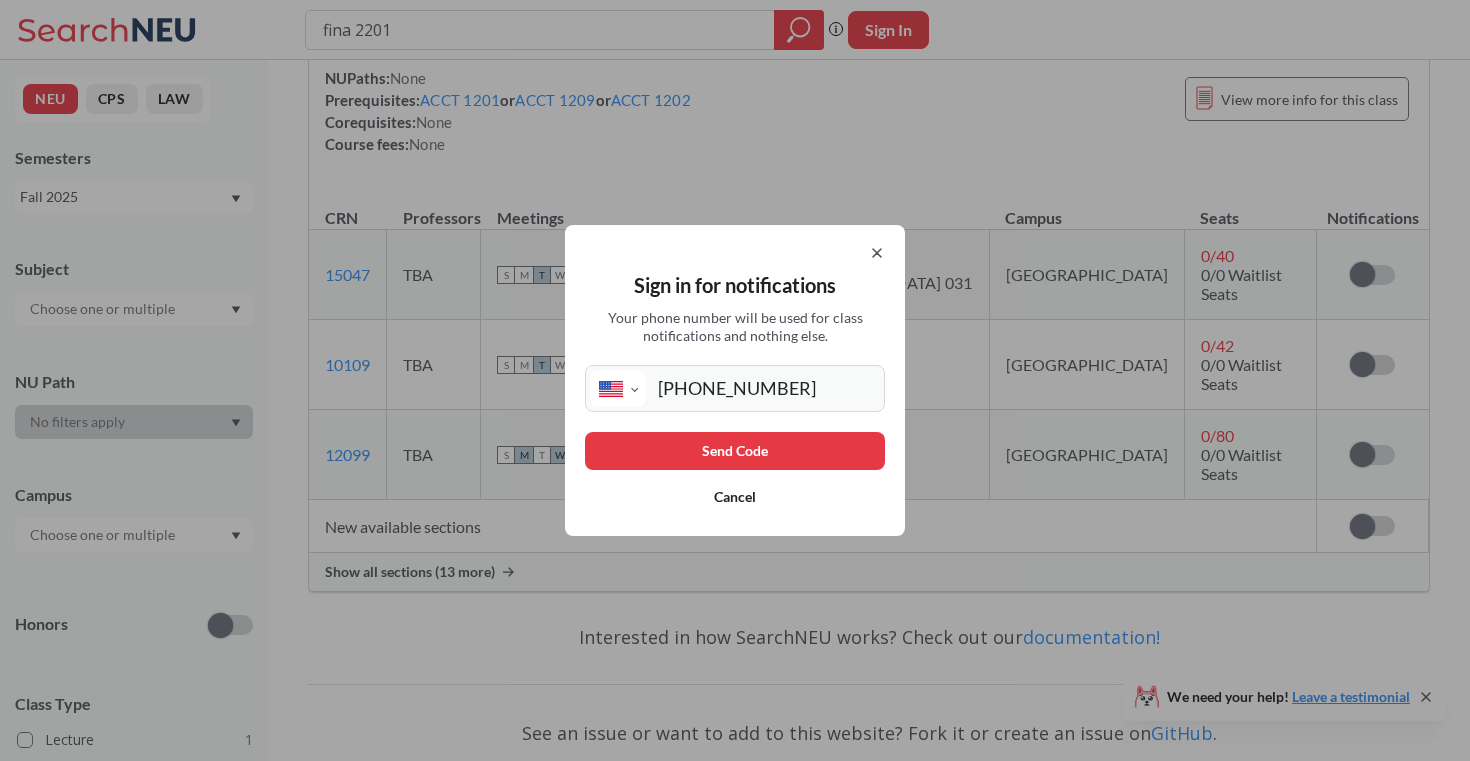 type on "(551) 689-3579" 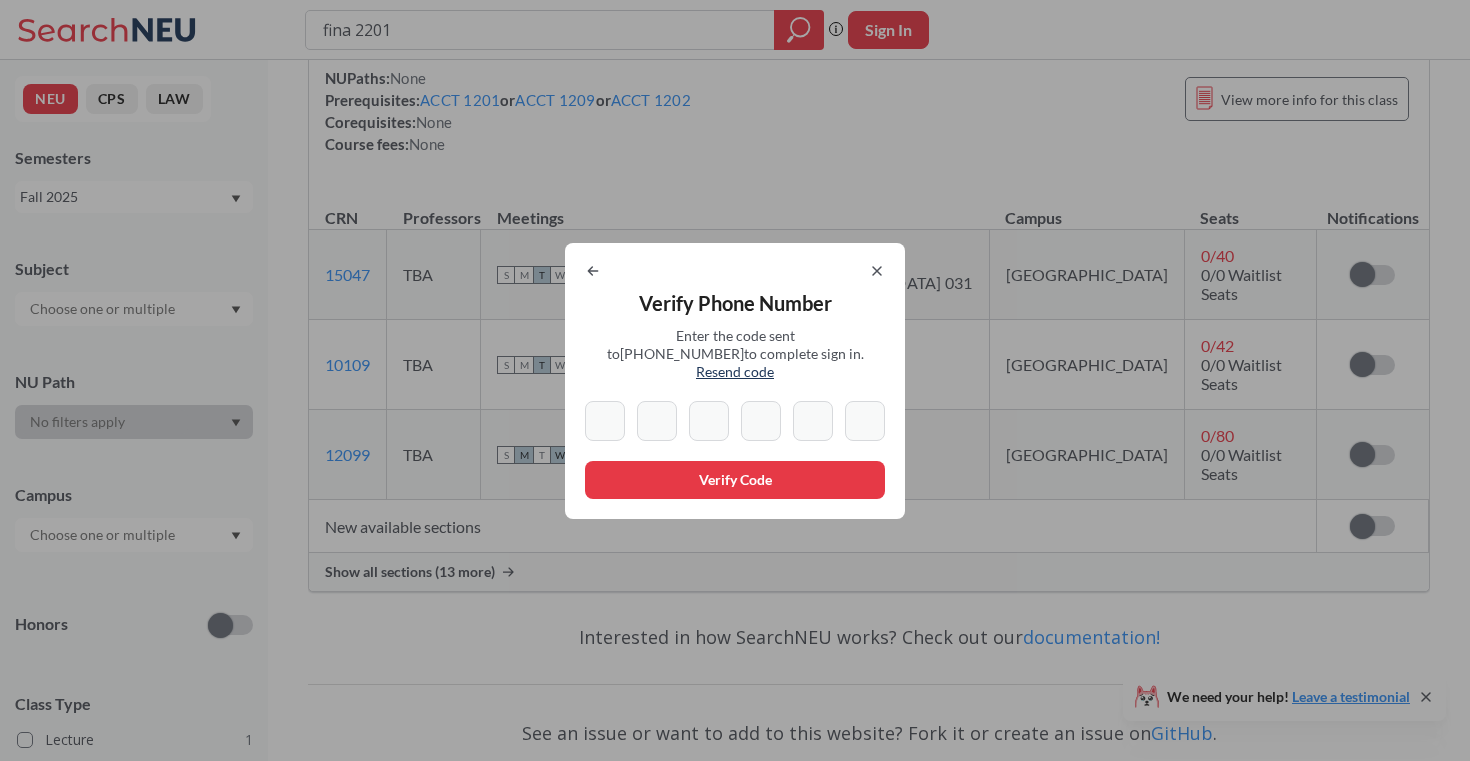 type on "5" 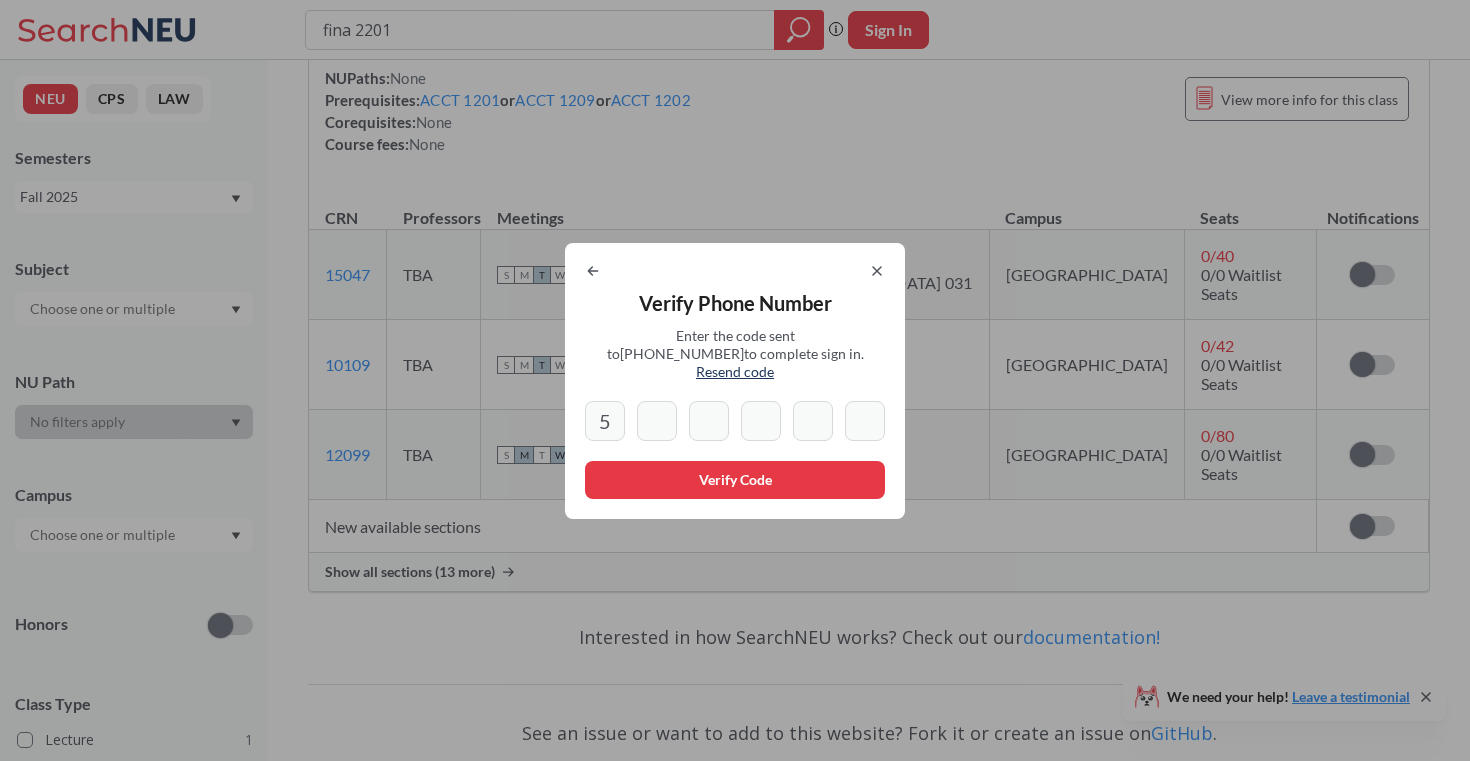 type on "4" 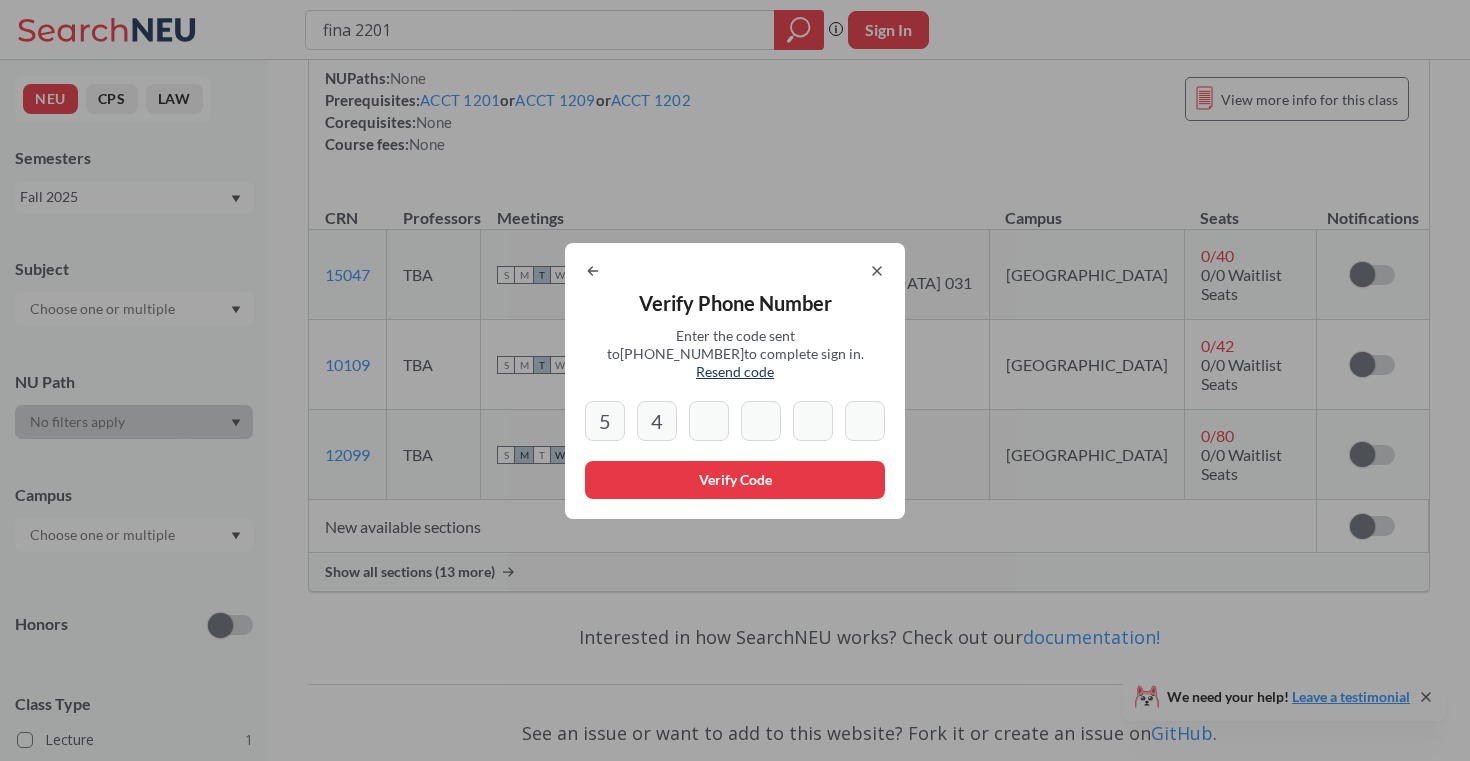 type on "3" 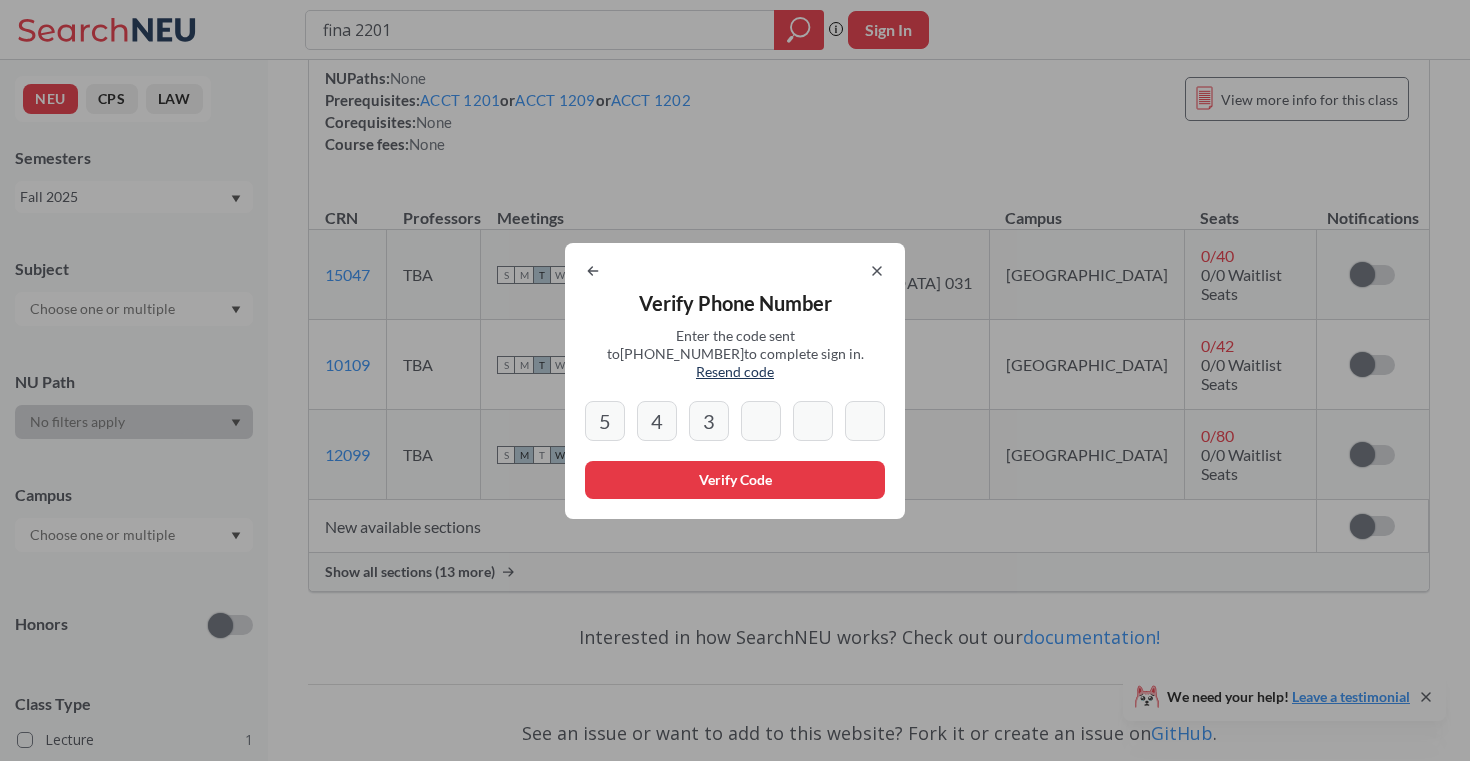 type on "7" 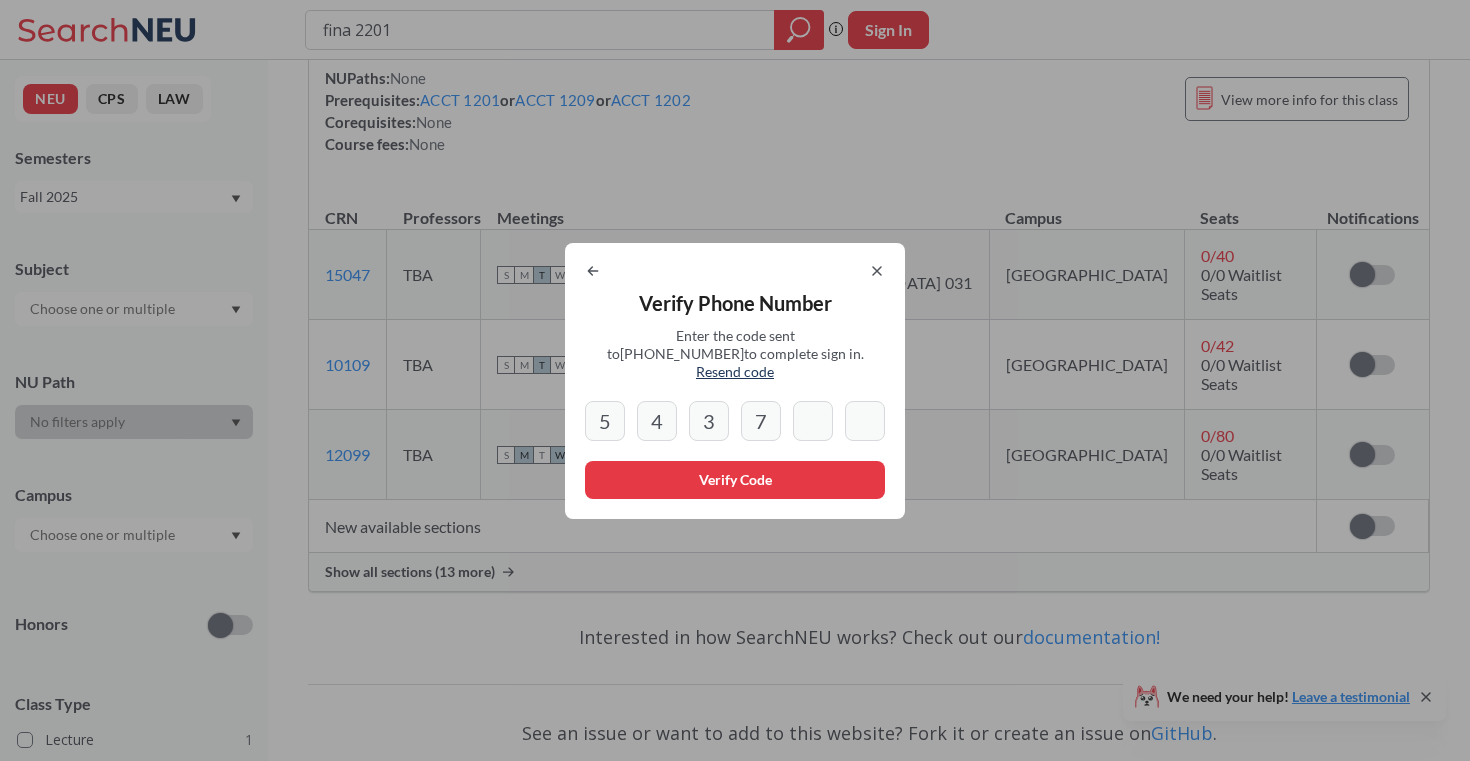 type on "2" 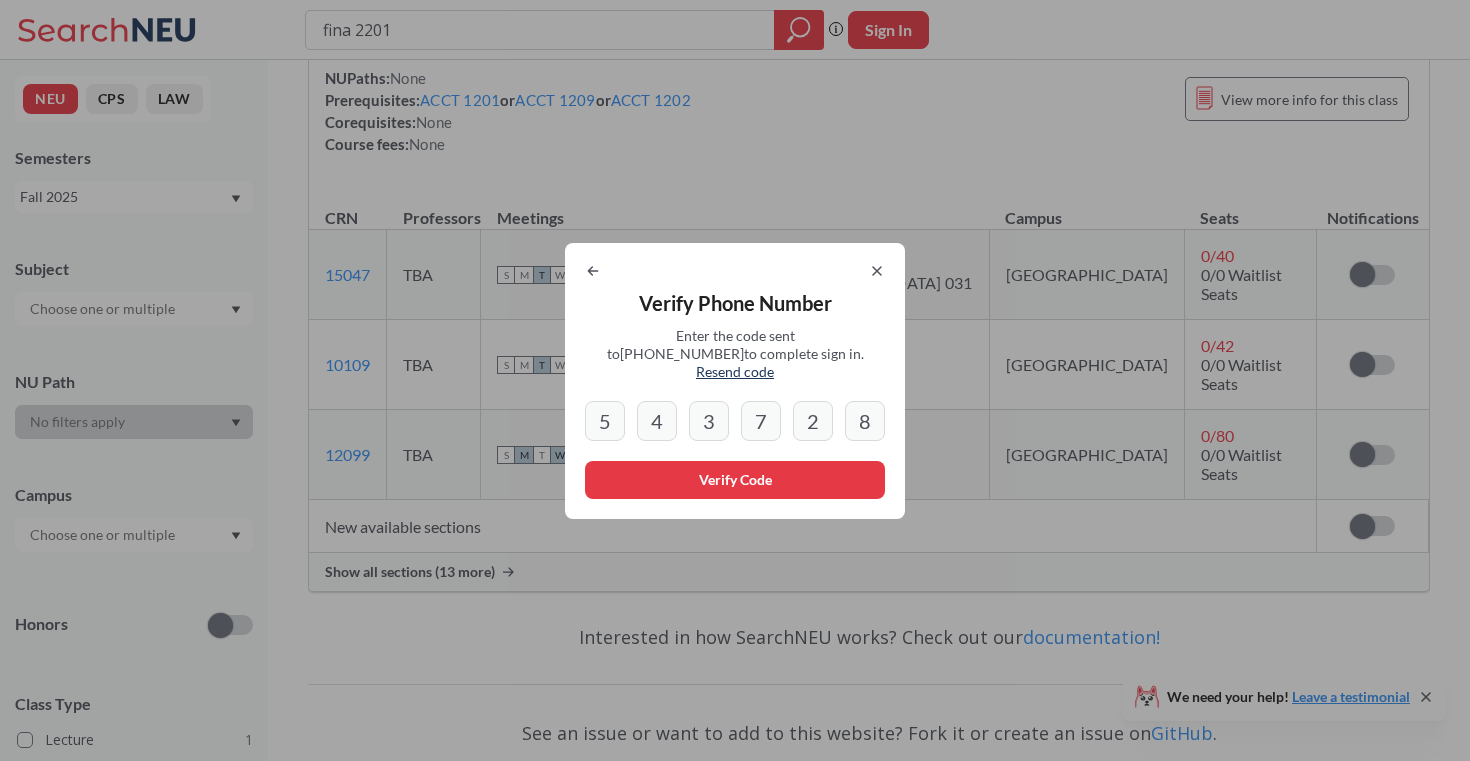 type on "8" 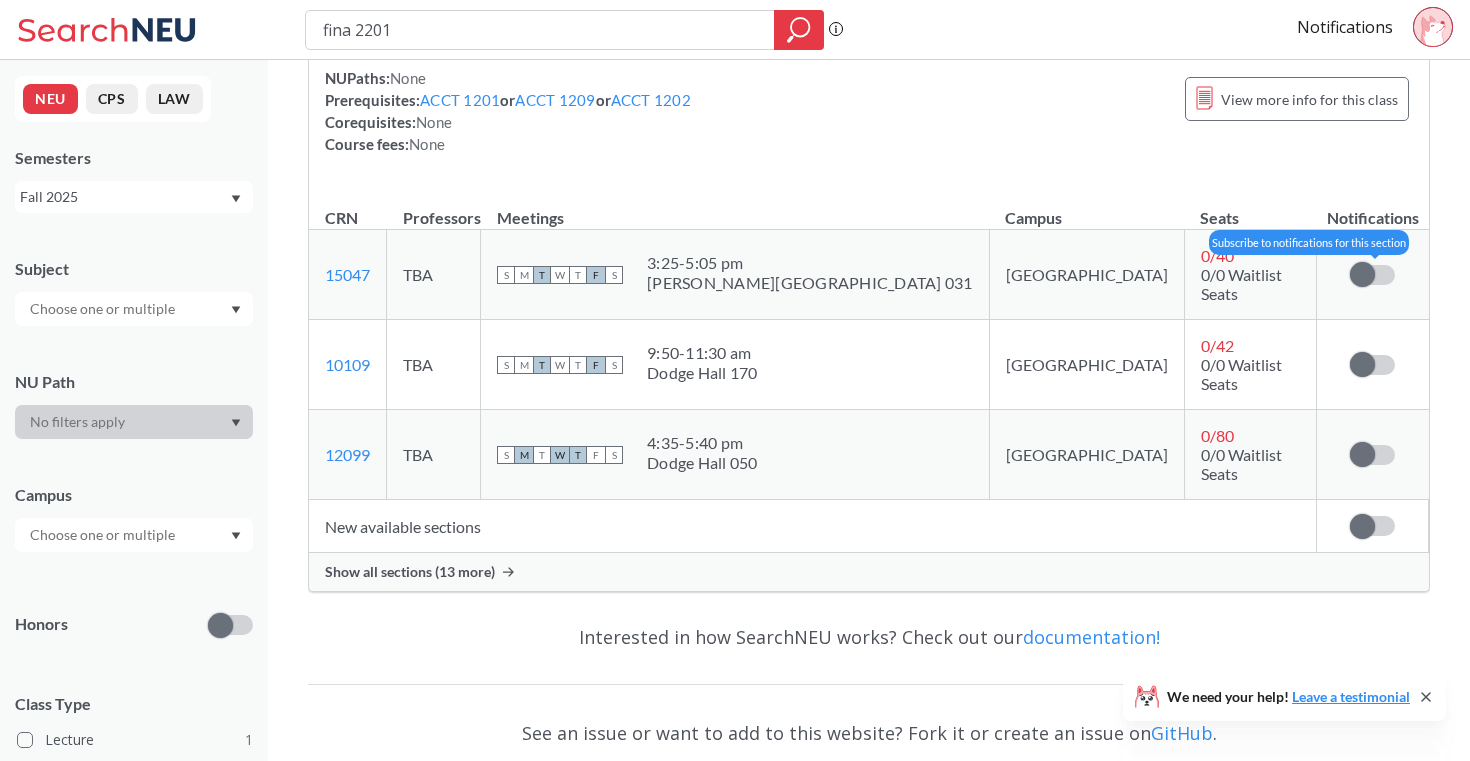 click at bounding box center (1362, 274) 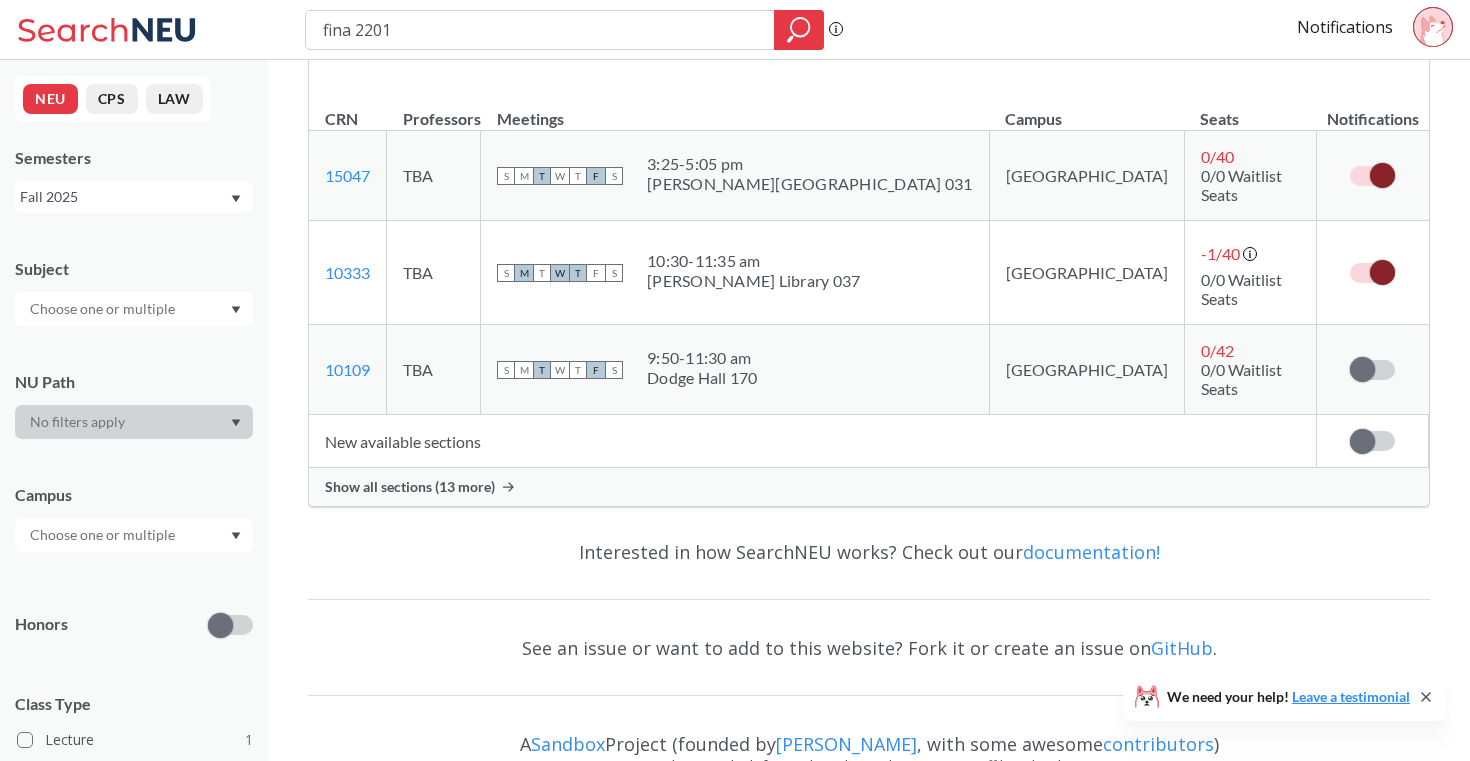 scroll, scrollTop: 359, scrollLeft: 0, axis: vertical 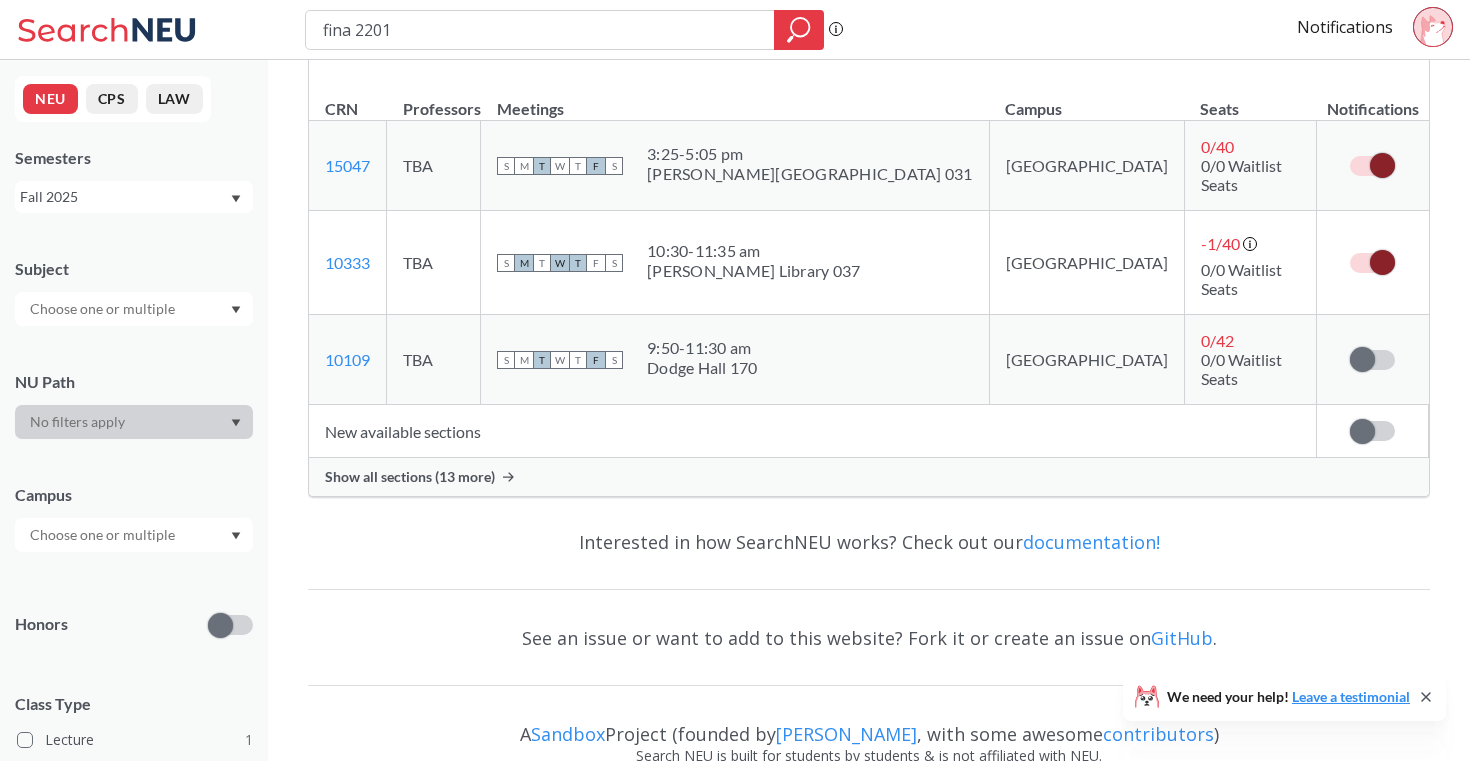click on "Show all sections (13 more)" at bounding box center [410, 477] 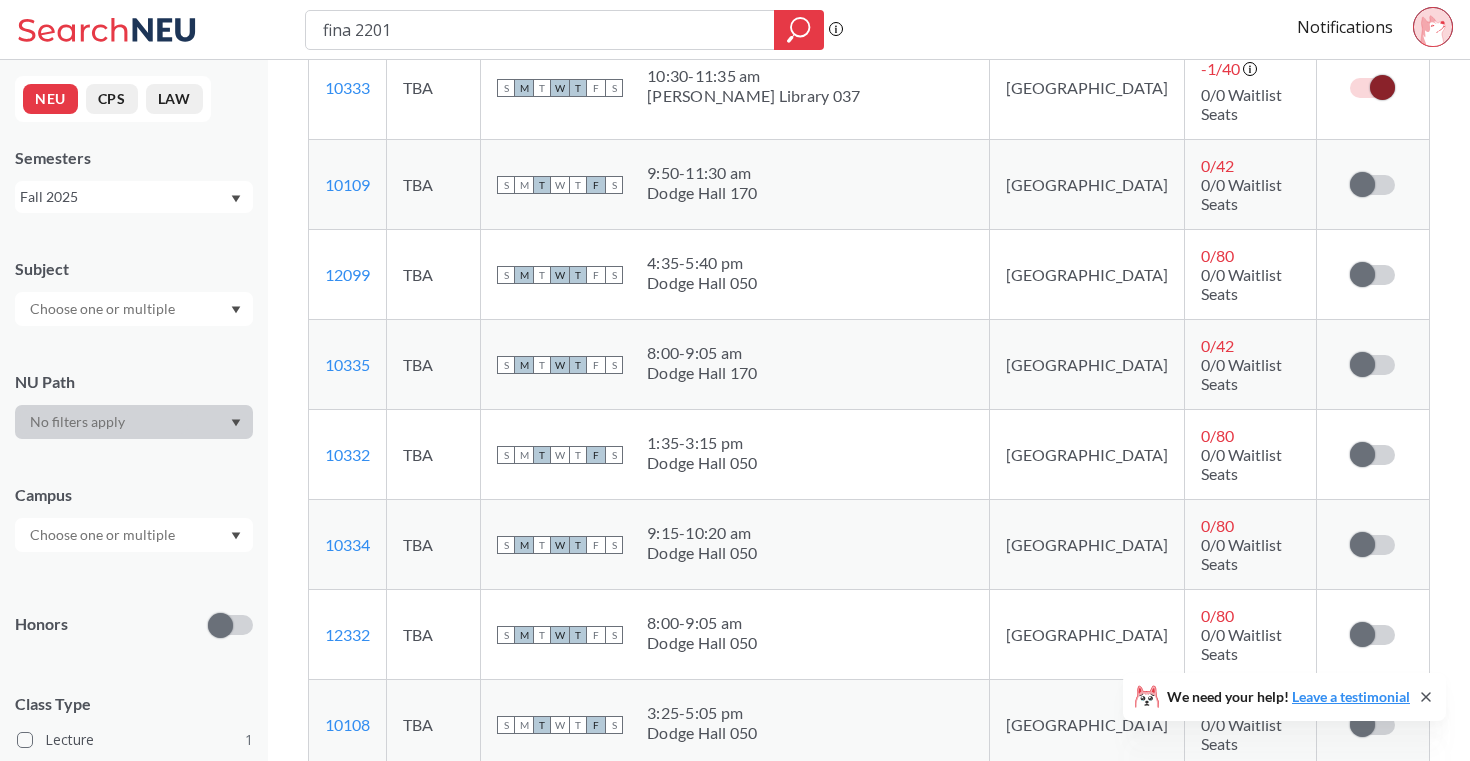 scroll, scrollTop: 541, scrollLeft: 0, axis: vertical 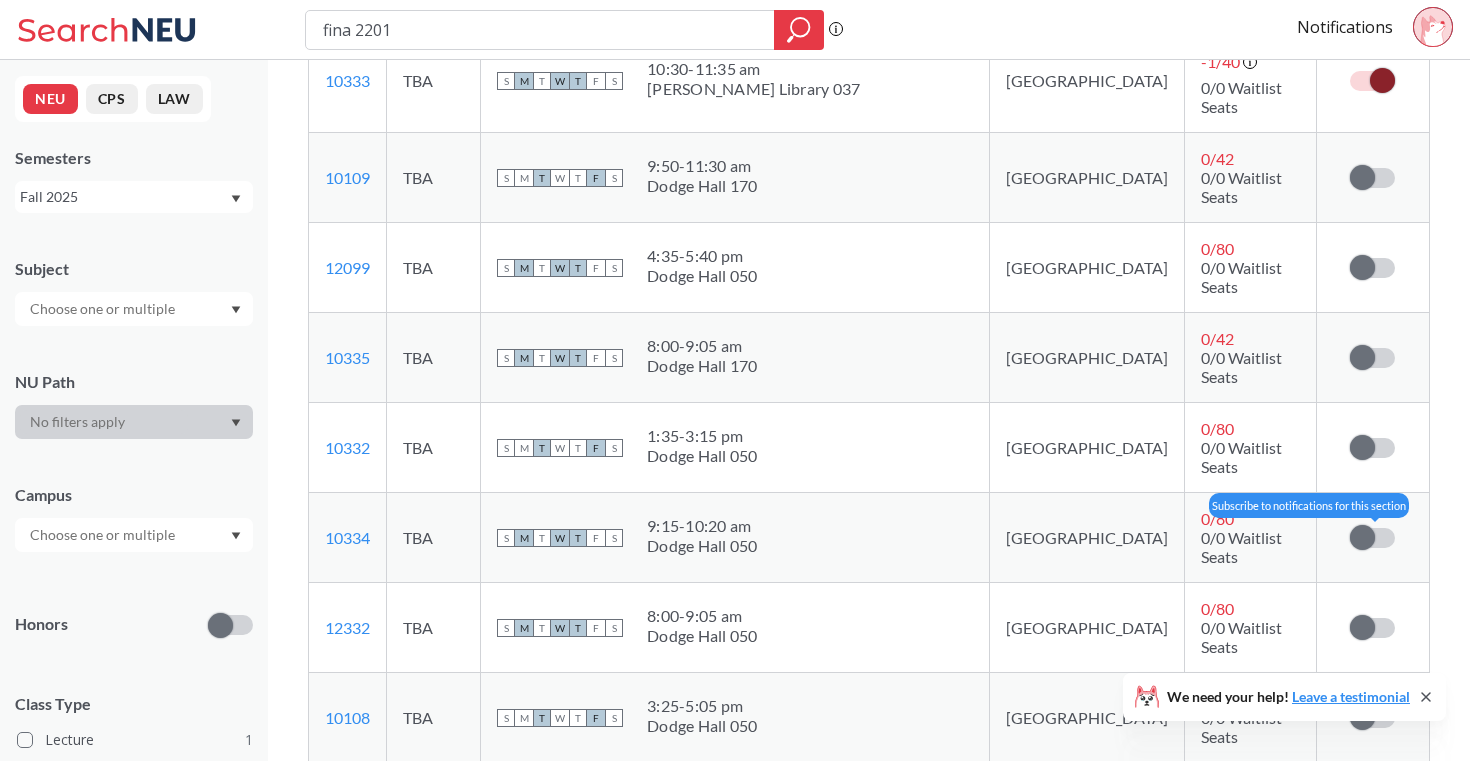 click at bounding box center [1362, 537] 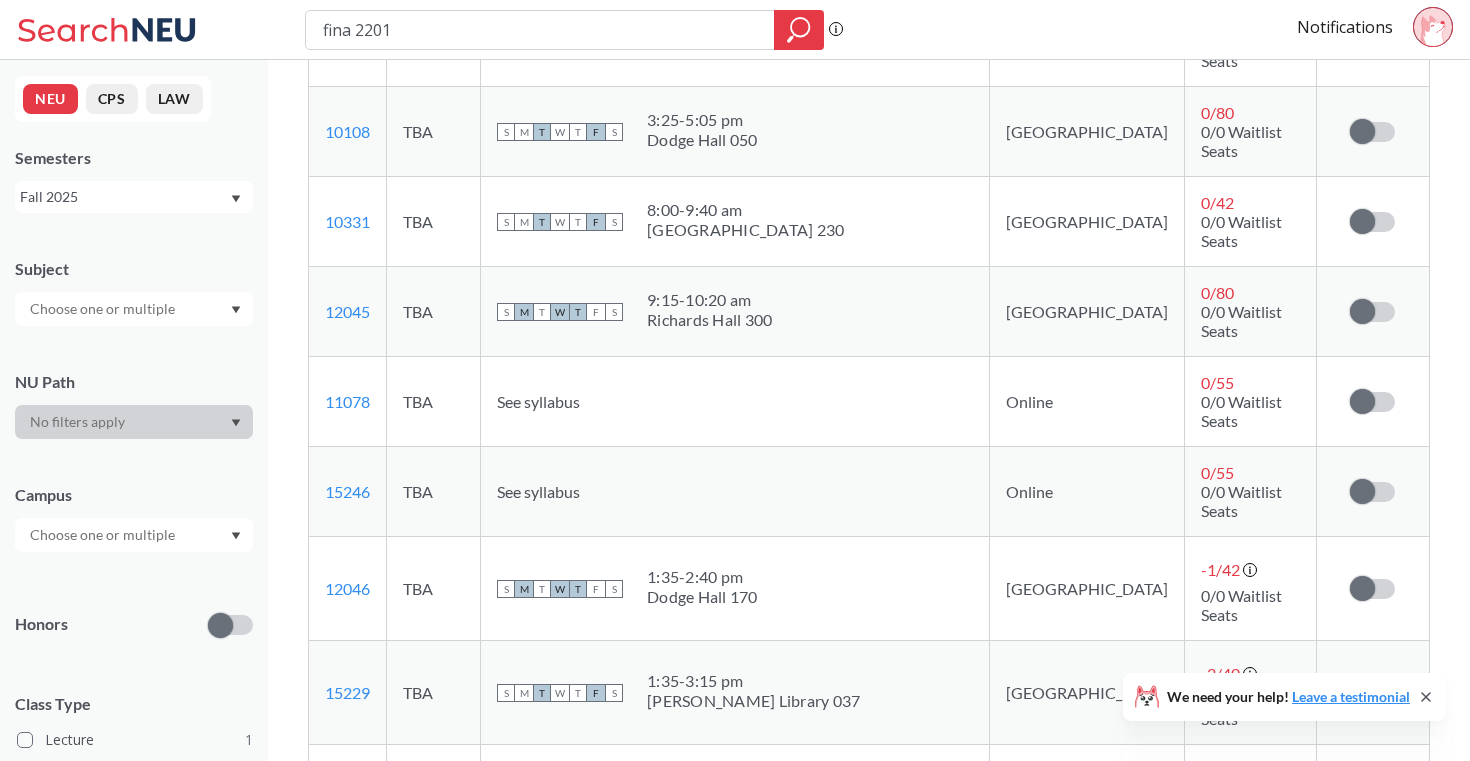 scroll, scrollTop: 1131, scrollLeft: 0, axis: vertical 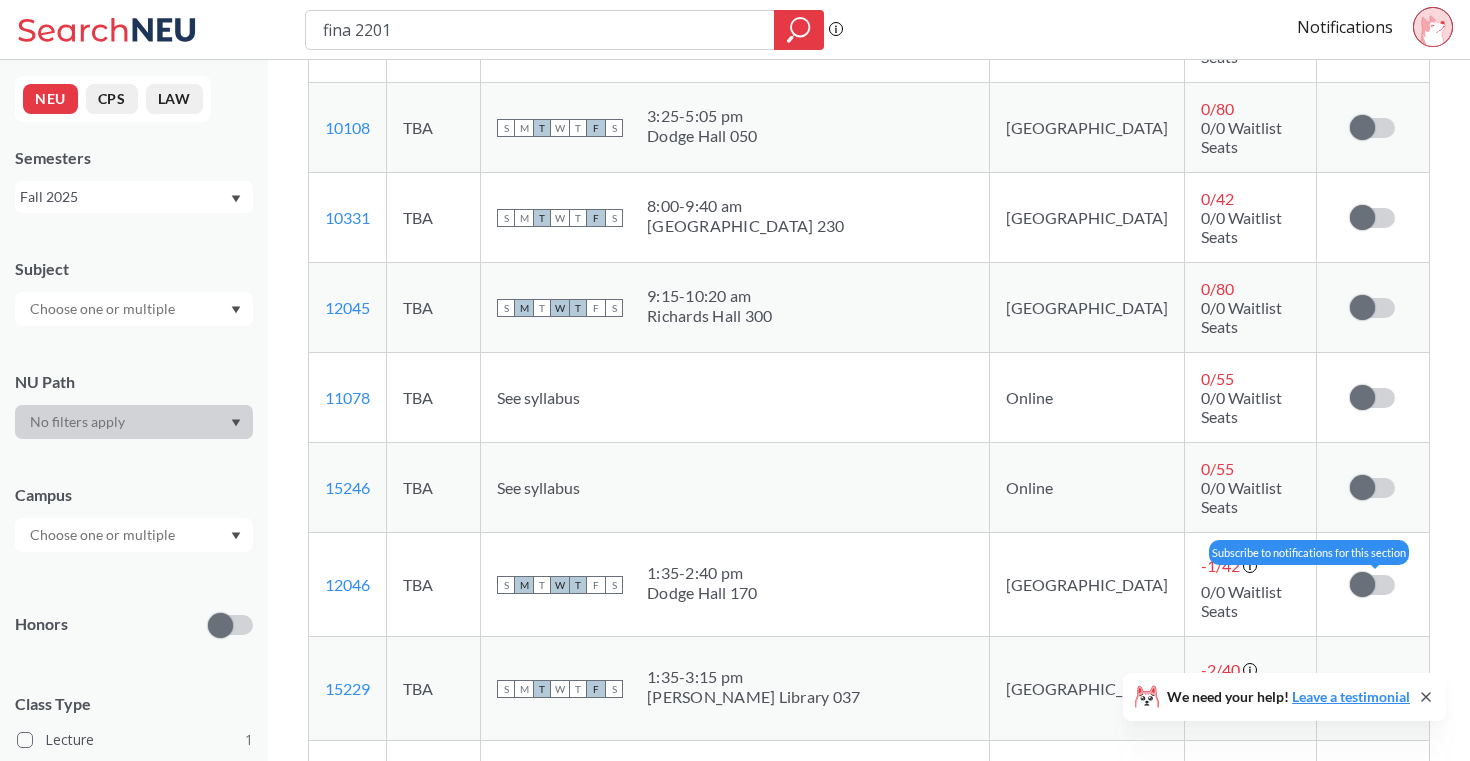click at bounding box center [1362, 584] 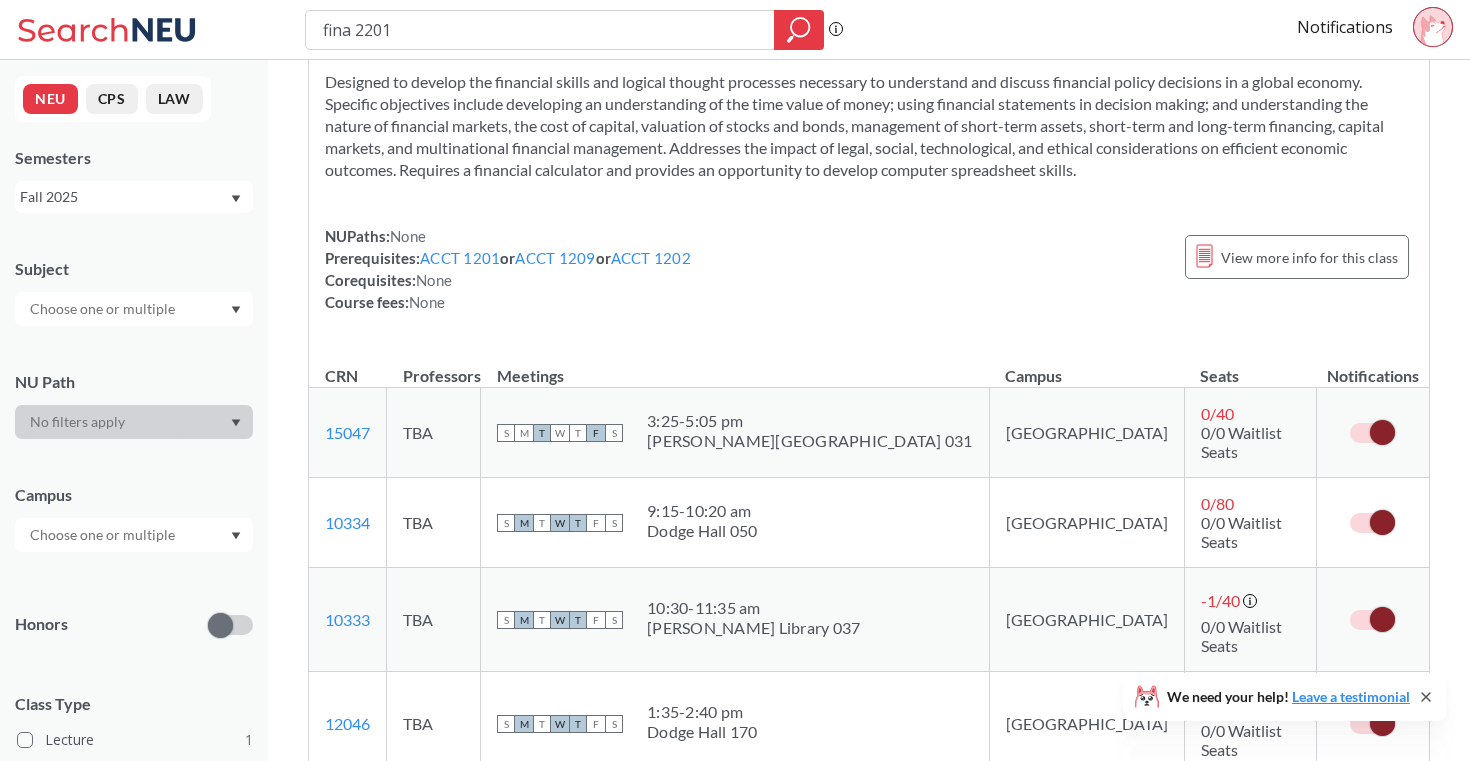 scroll, scrollTop: 89, scrollLeft: 0, axis: vertical 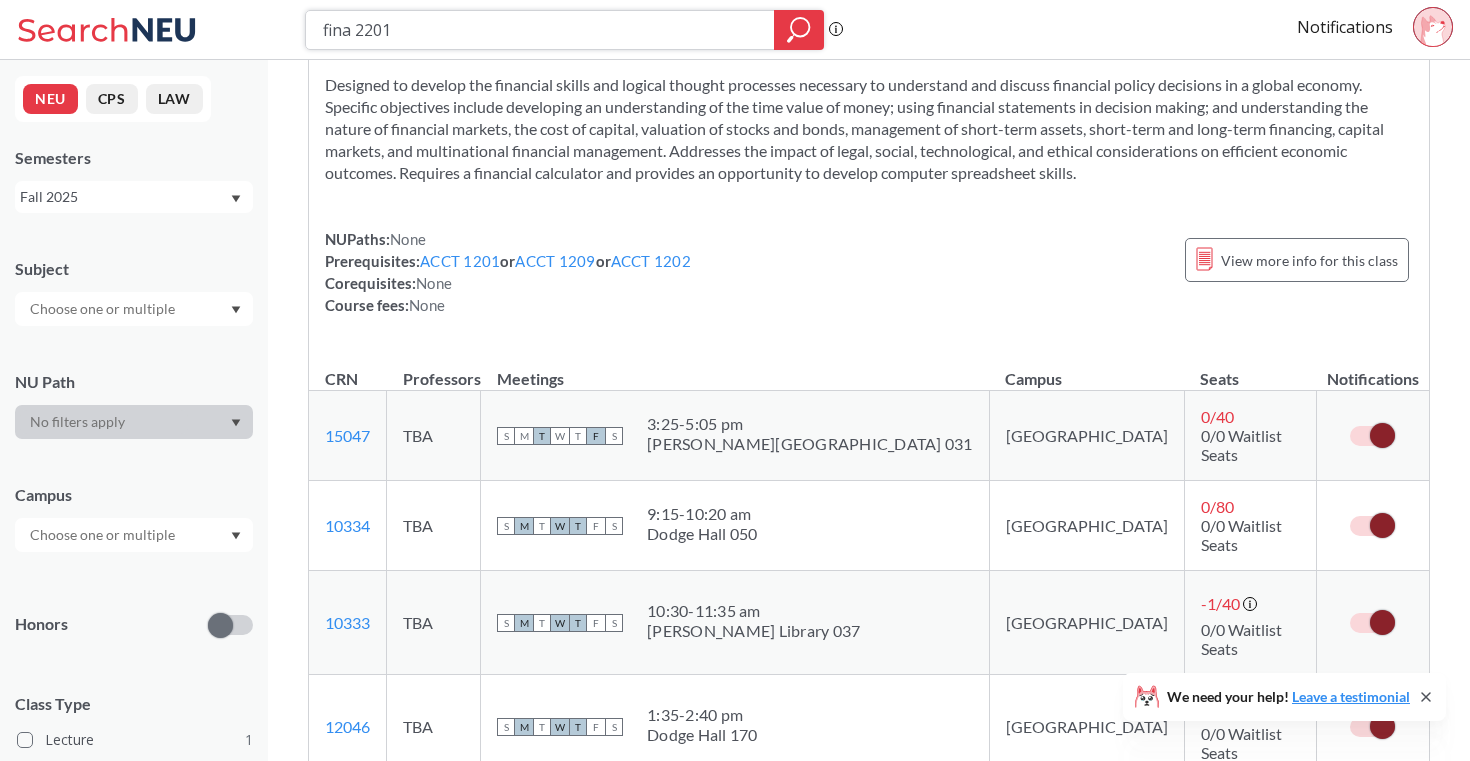 drag, startPoint x: 508, startPoint y: 40, endPoint x: 204, endPoint y: 24, distance: 304.42078 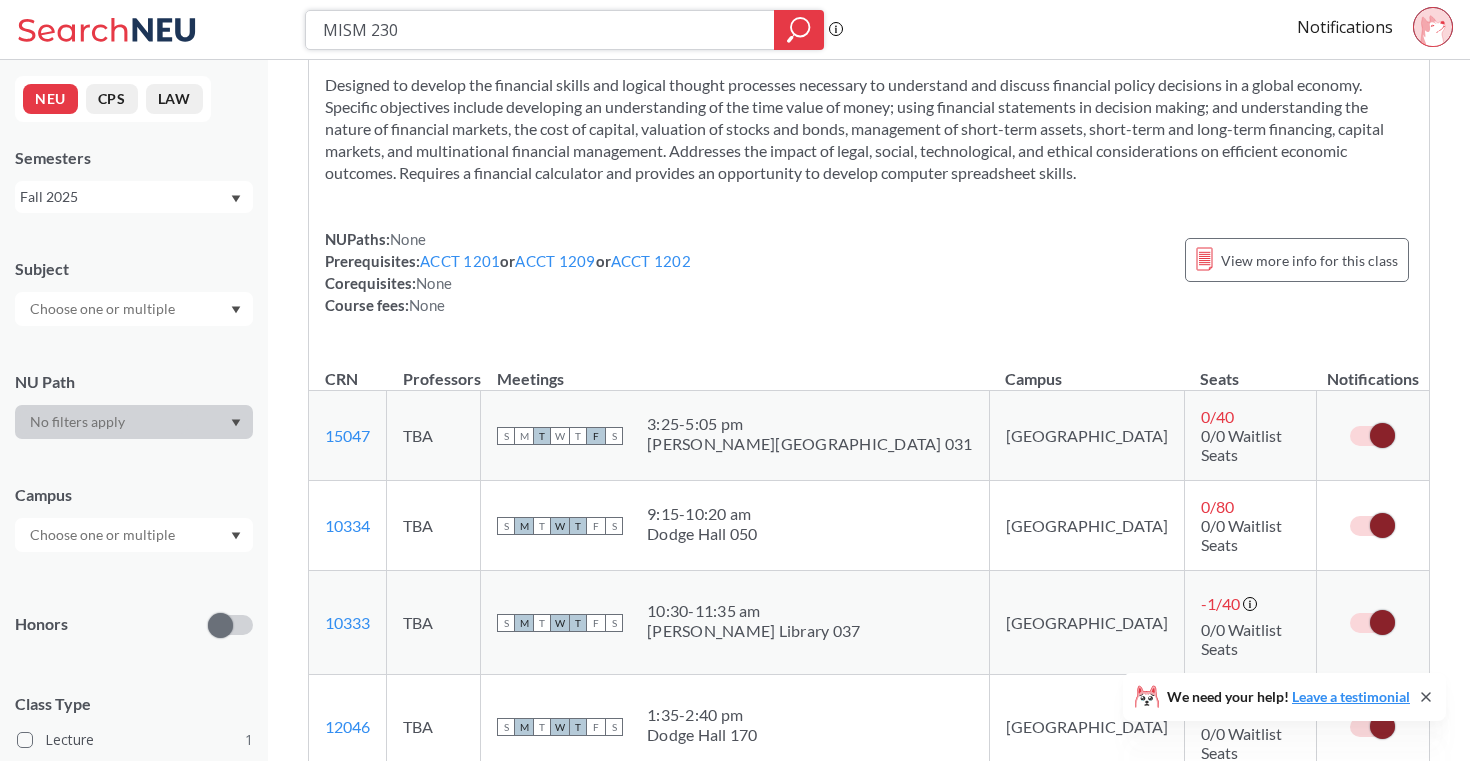 type on "MISM 2301" 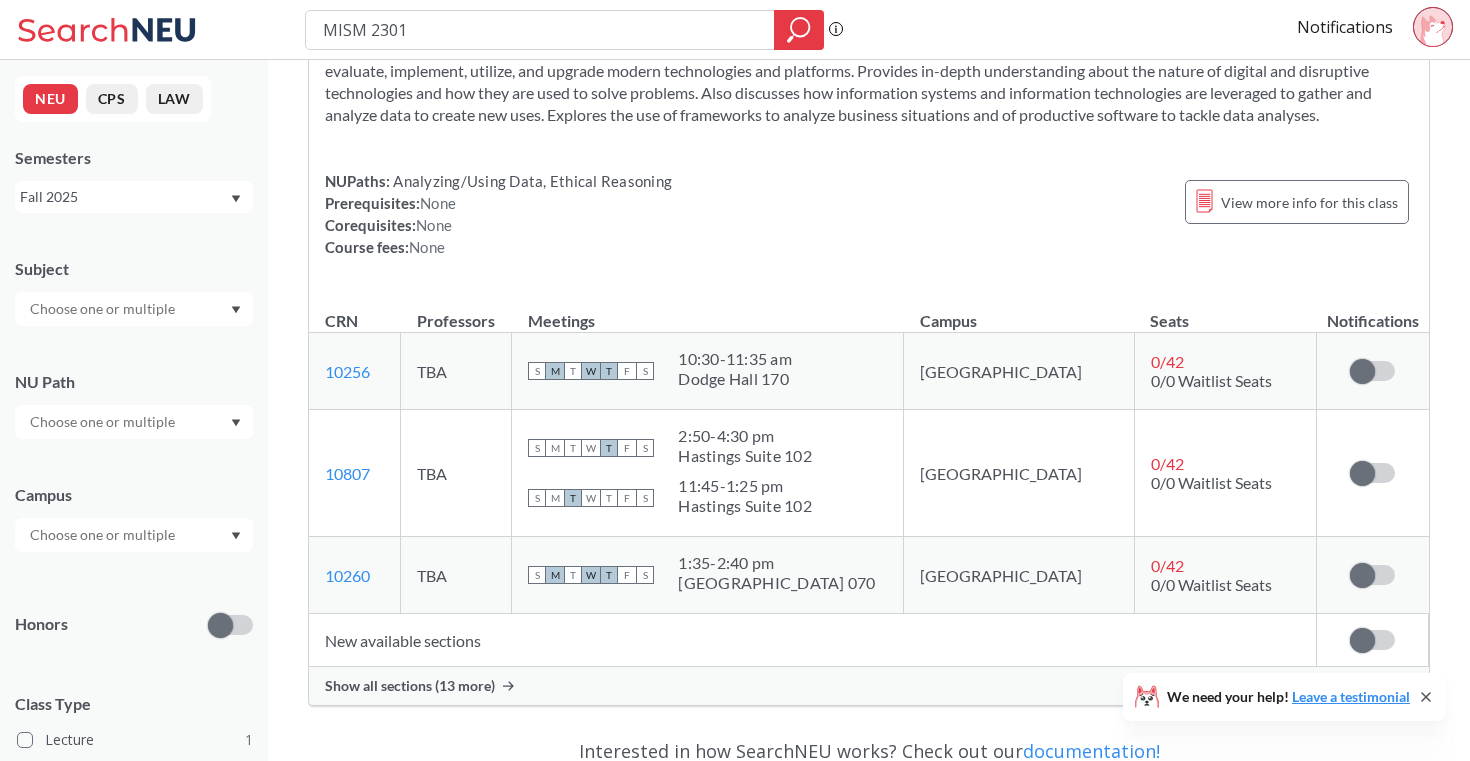 scroll, scrollTop: 161, scrollLeft: 0, axis: vertical 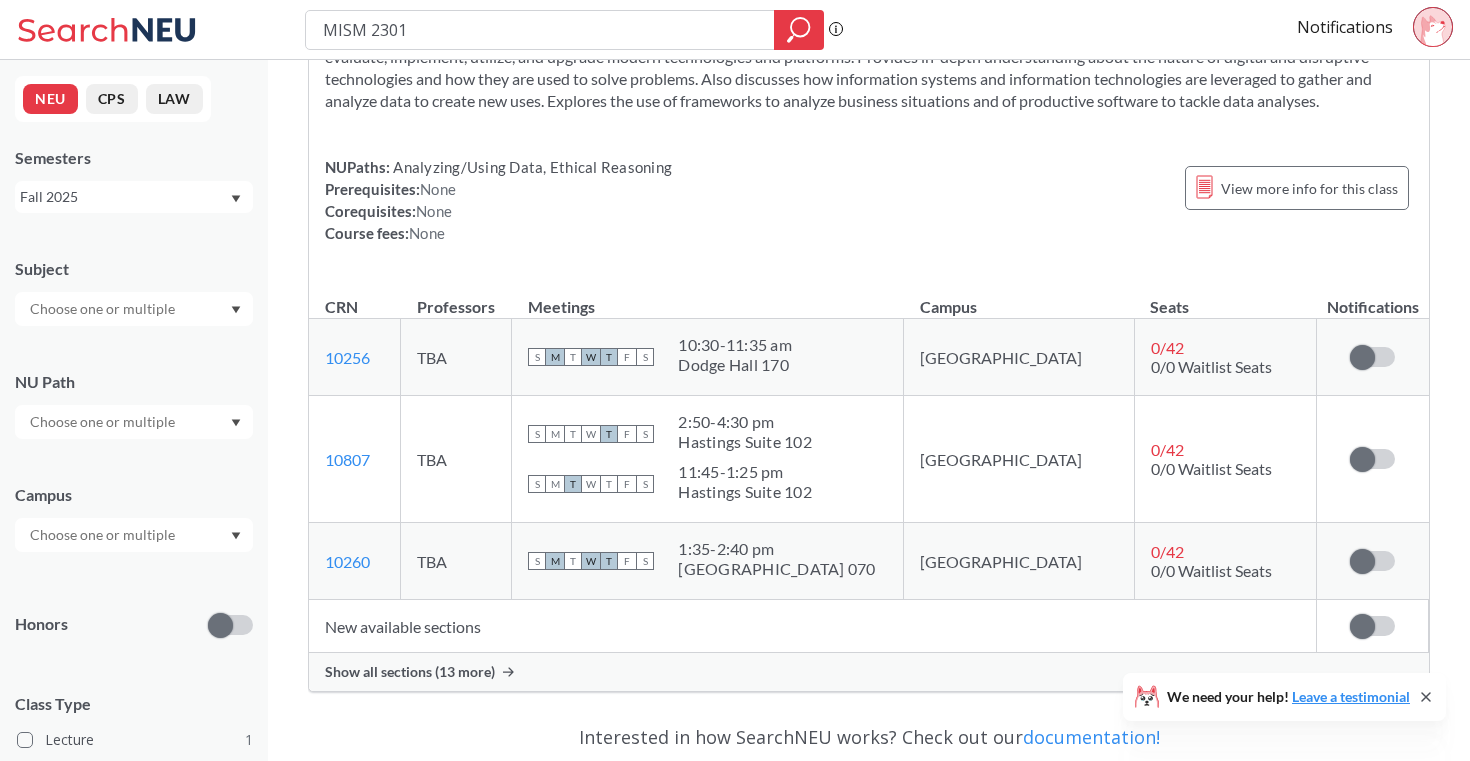 click on "Show all sections (13 more)" at bounding box center (410, 672) 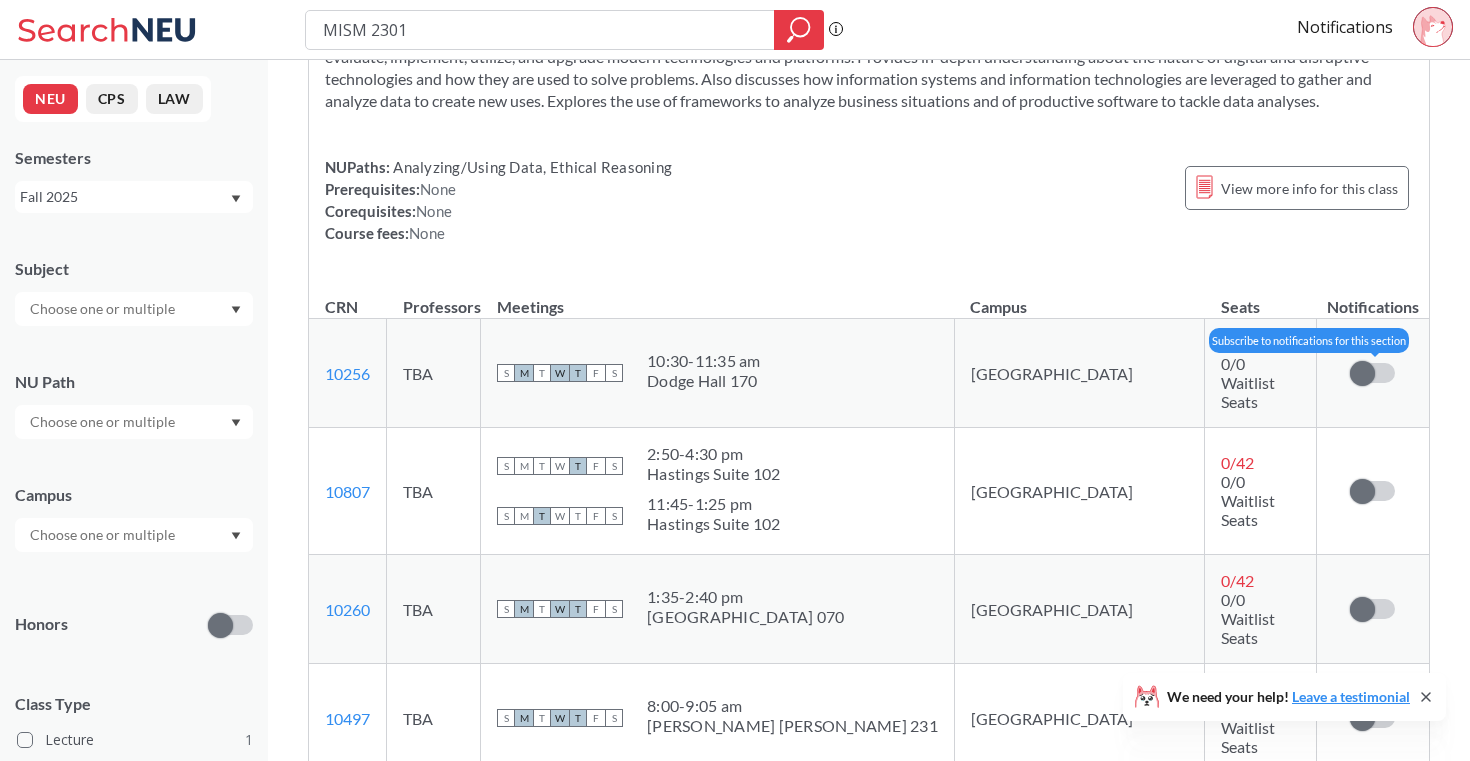 click at bounding box center (1362, 373) 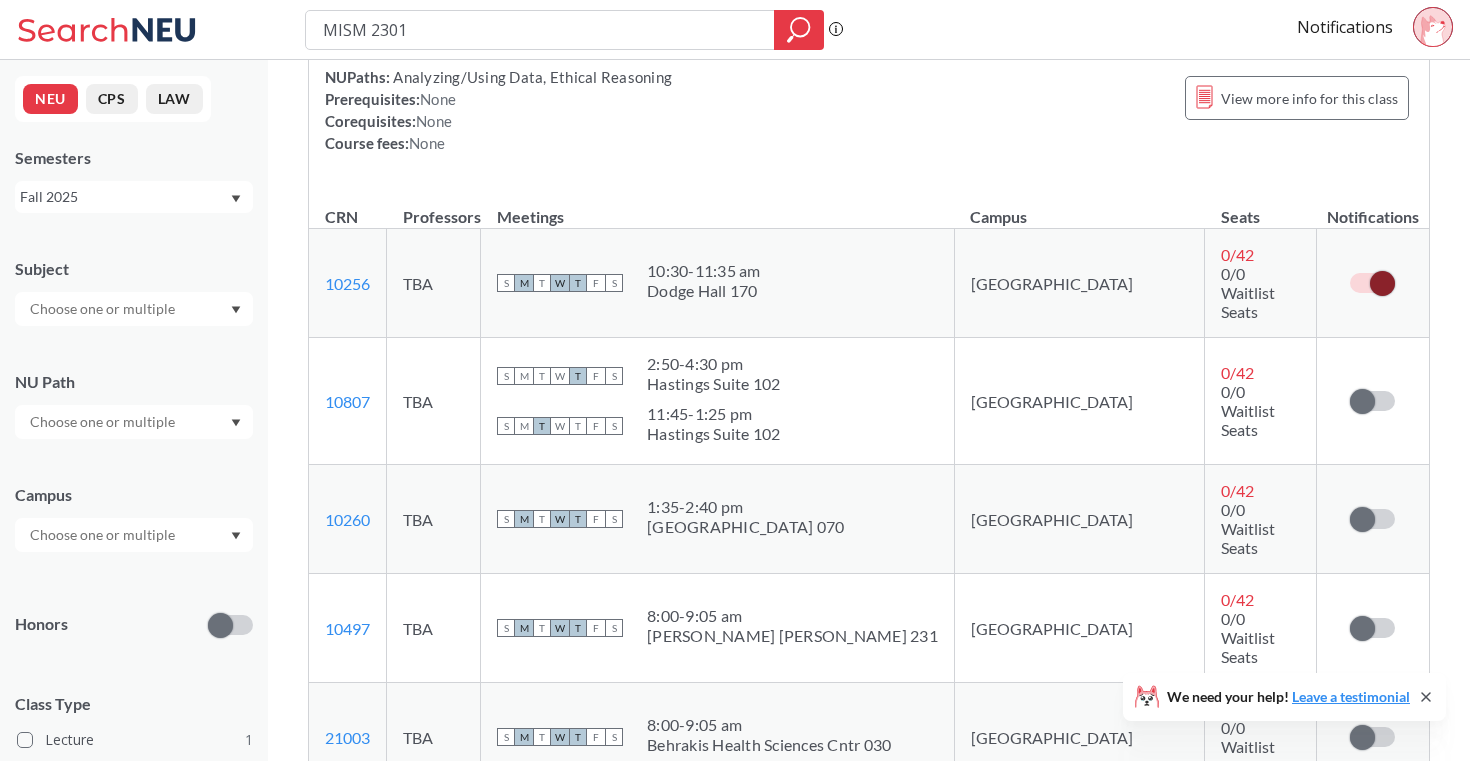 scroll, scrollTop: 0, scrollLeft: 0, axis: both 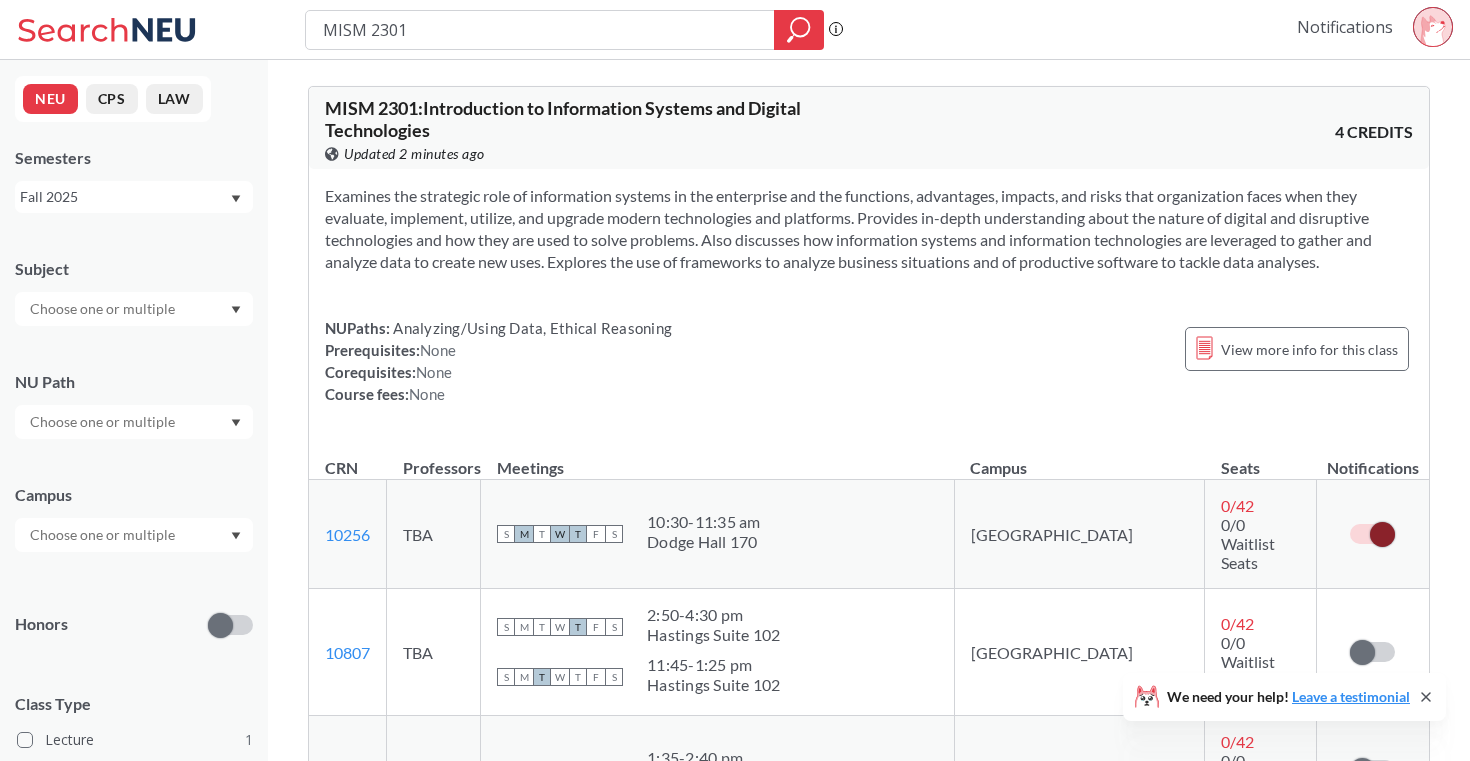 click on "Notifications" at bounding box center (1345, 27) 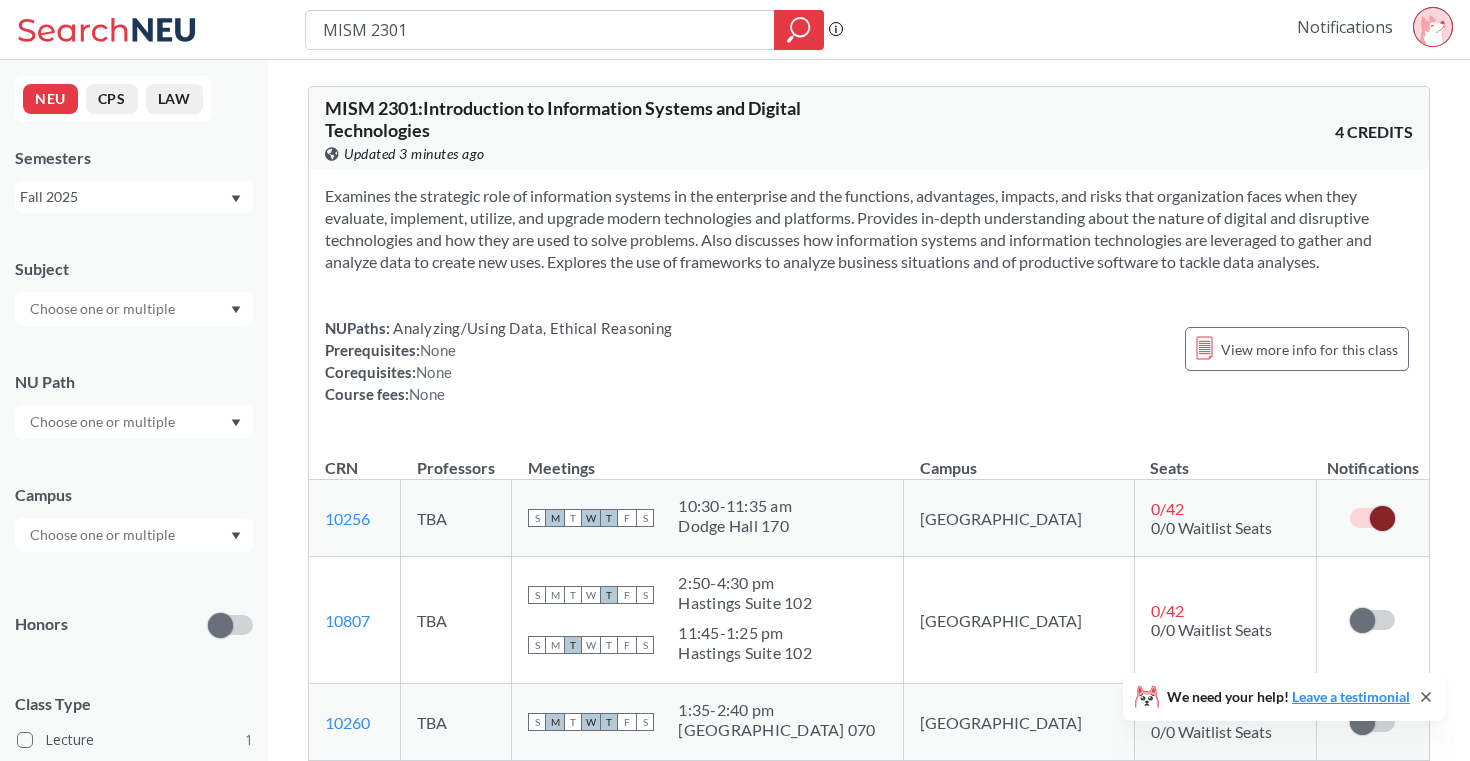 click on "Notifications" at bounding box center [1345, 27] 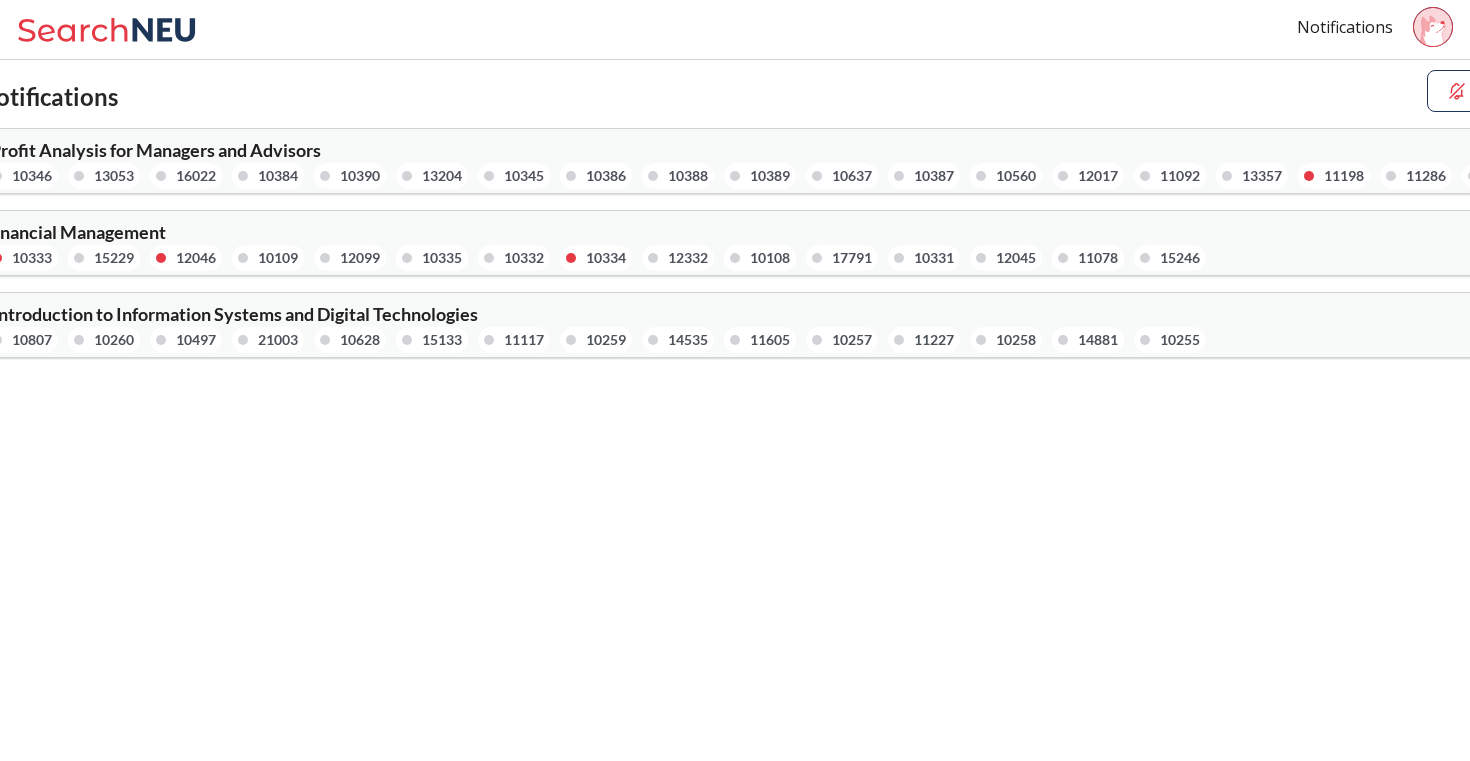 click on "10387" at bounding box center [934, 176] 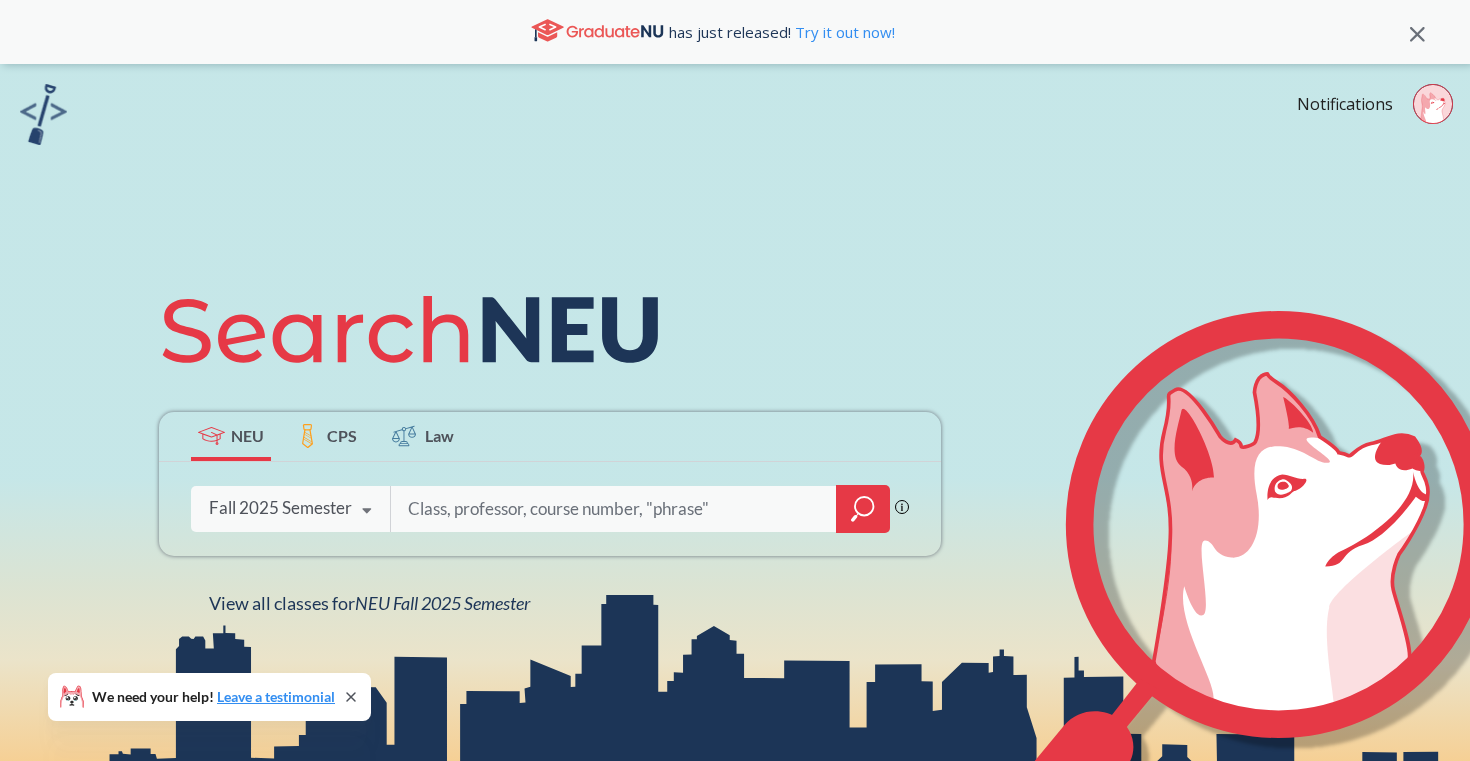 scroll, scrollTop: 0, scrollLeft: 0, axis: both 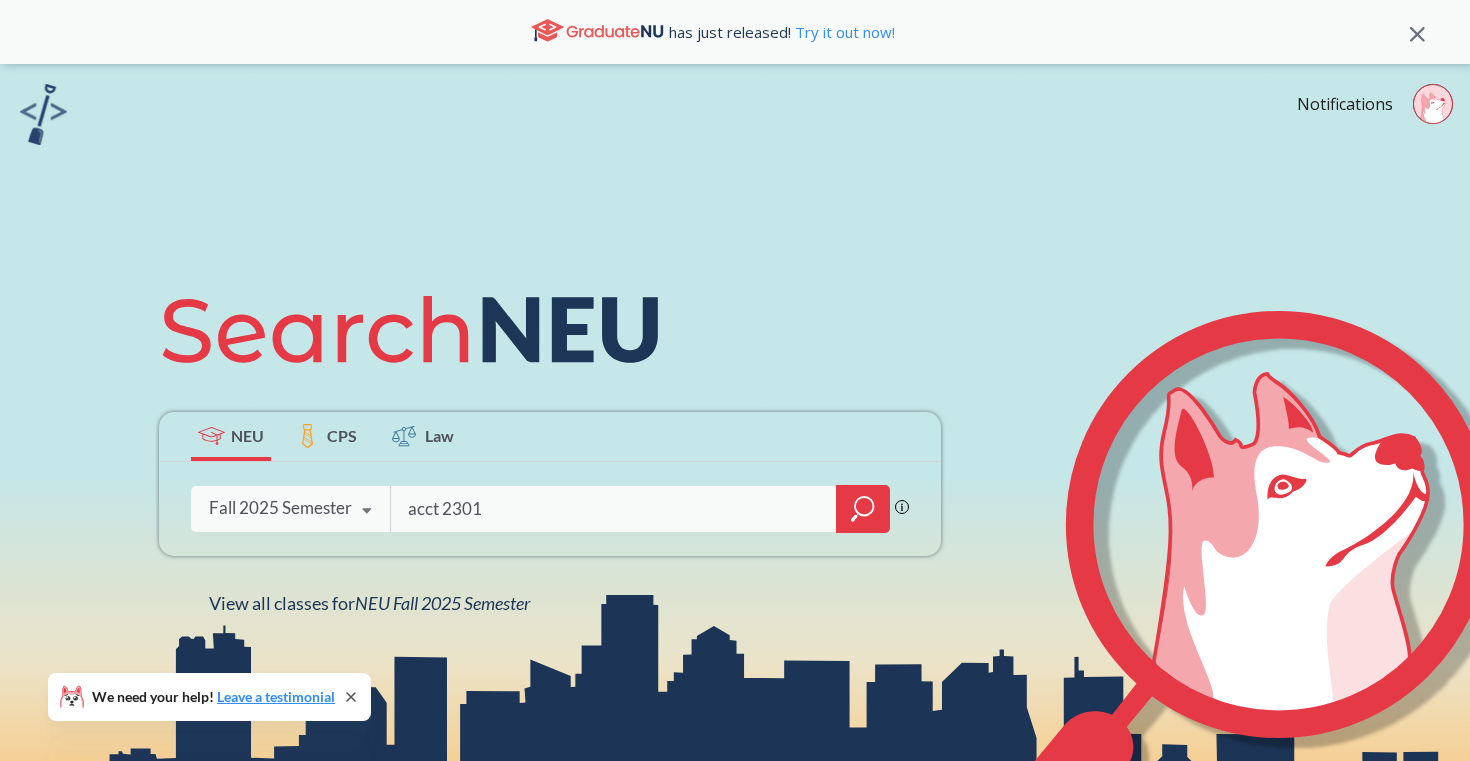 type on "acct 2301" 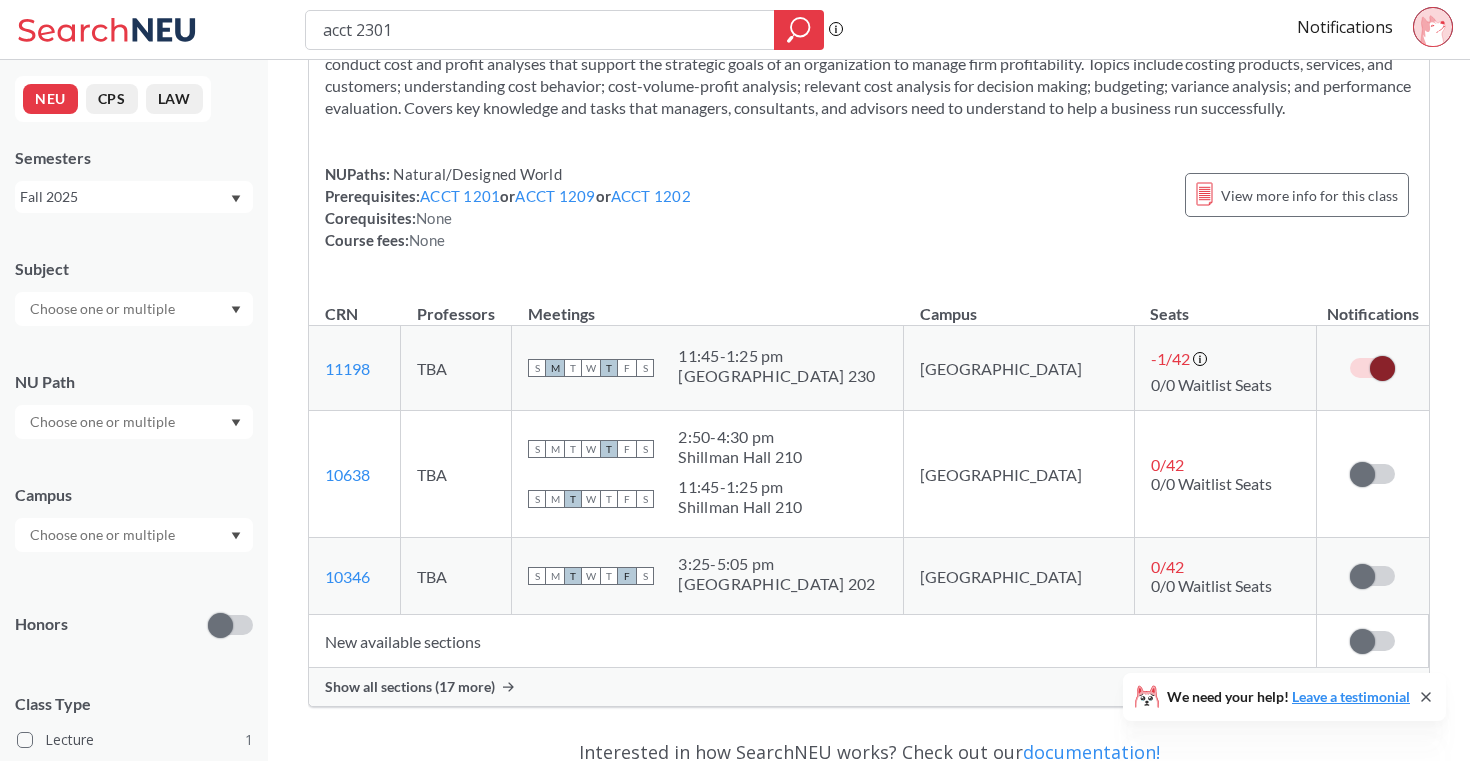 scroll, scrollTop: 196, scrollLeft: 0, axis: vertical 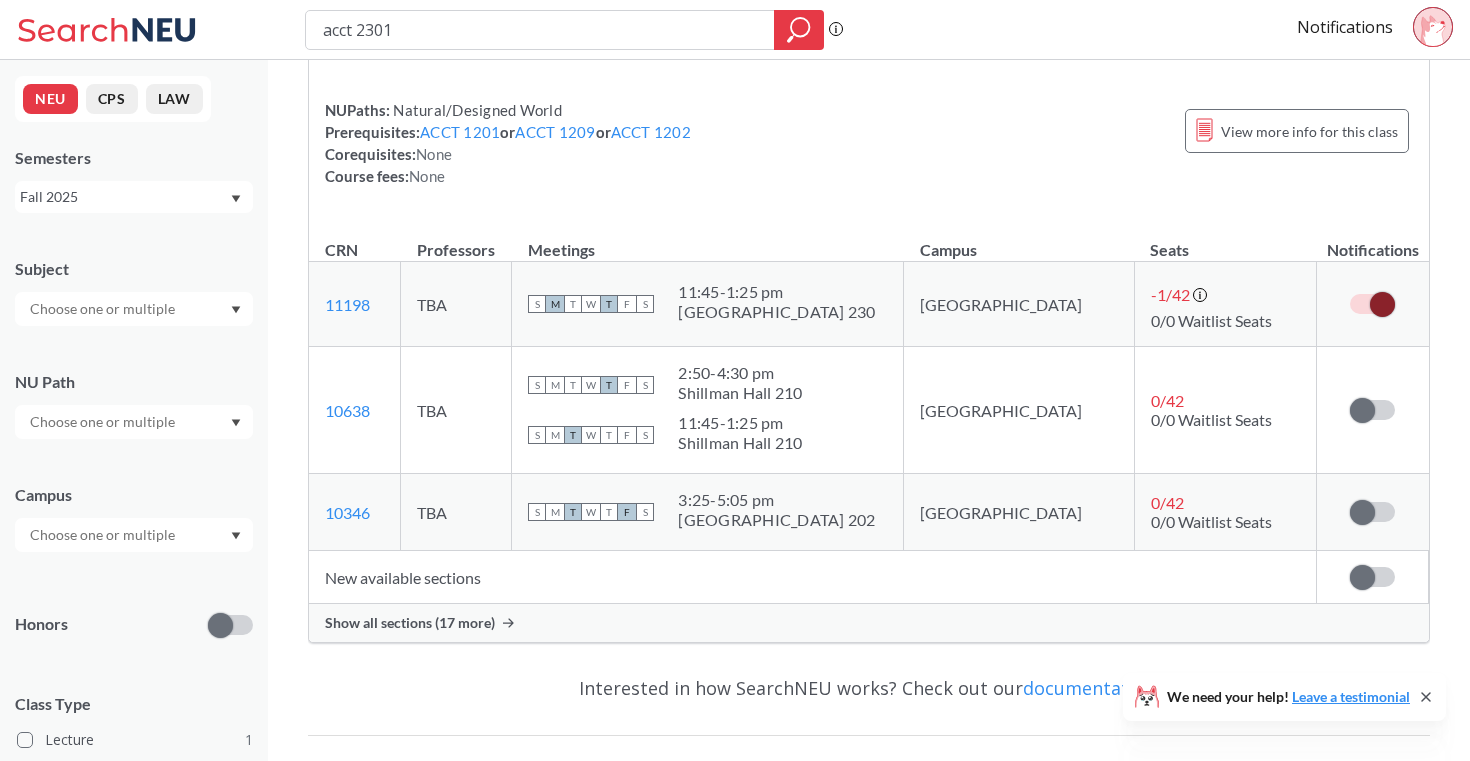 click on "Show all sections (17 more)" at bounding box center [410, 623] 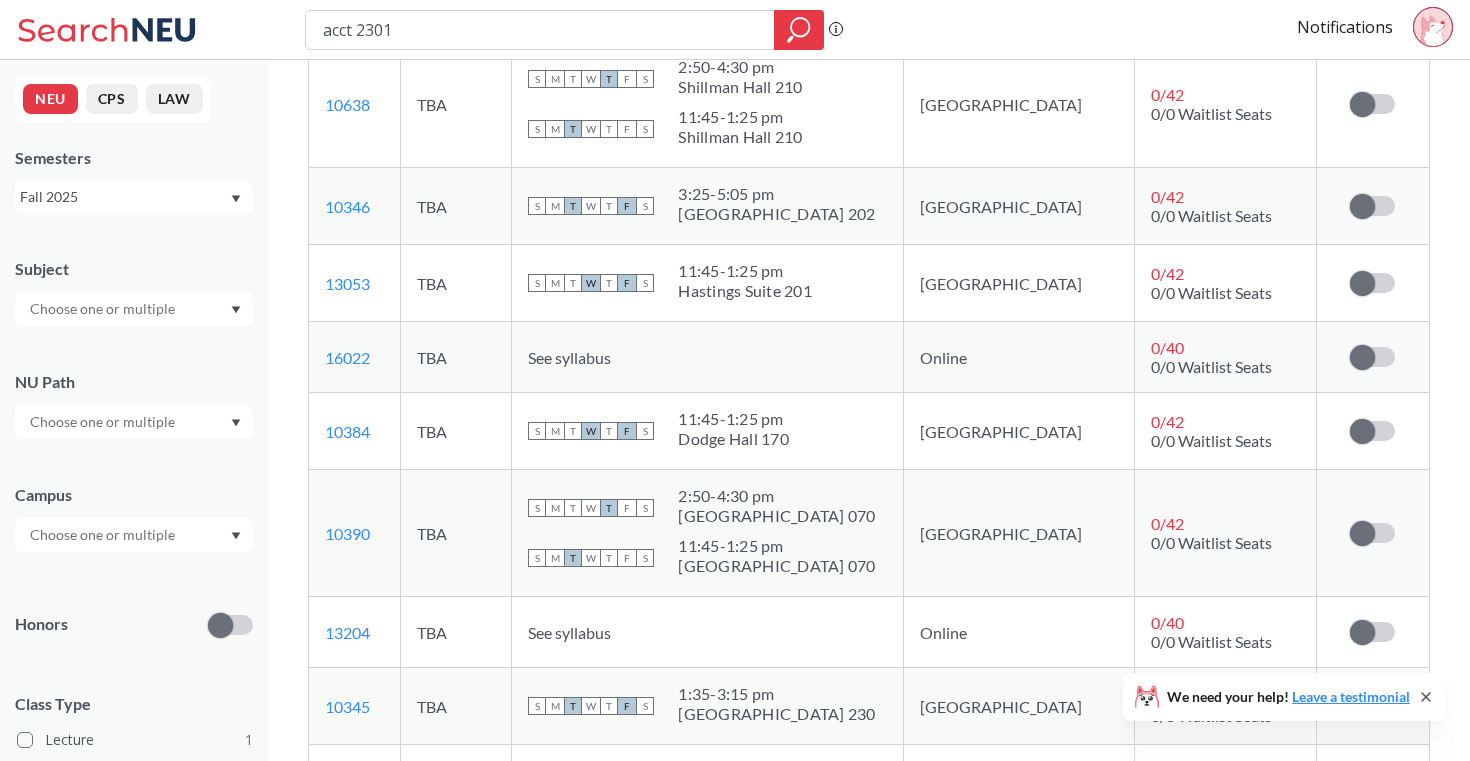 scroll, scrollTop: 503, scrollLeft: 0, axis: vertical 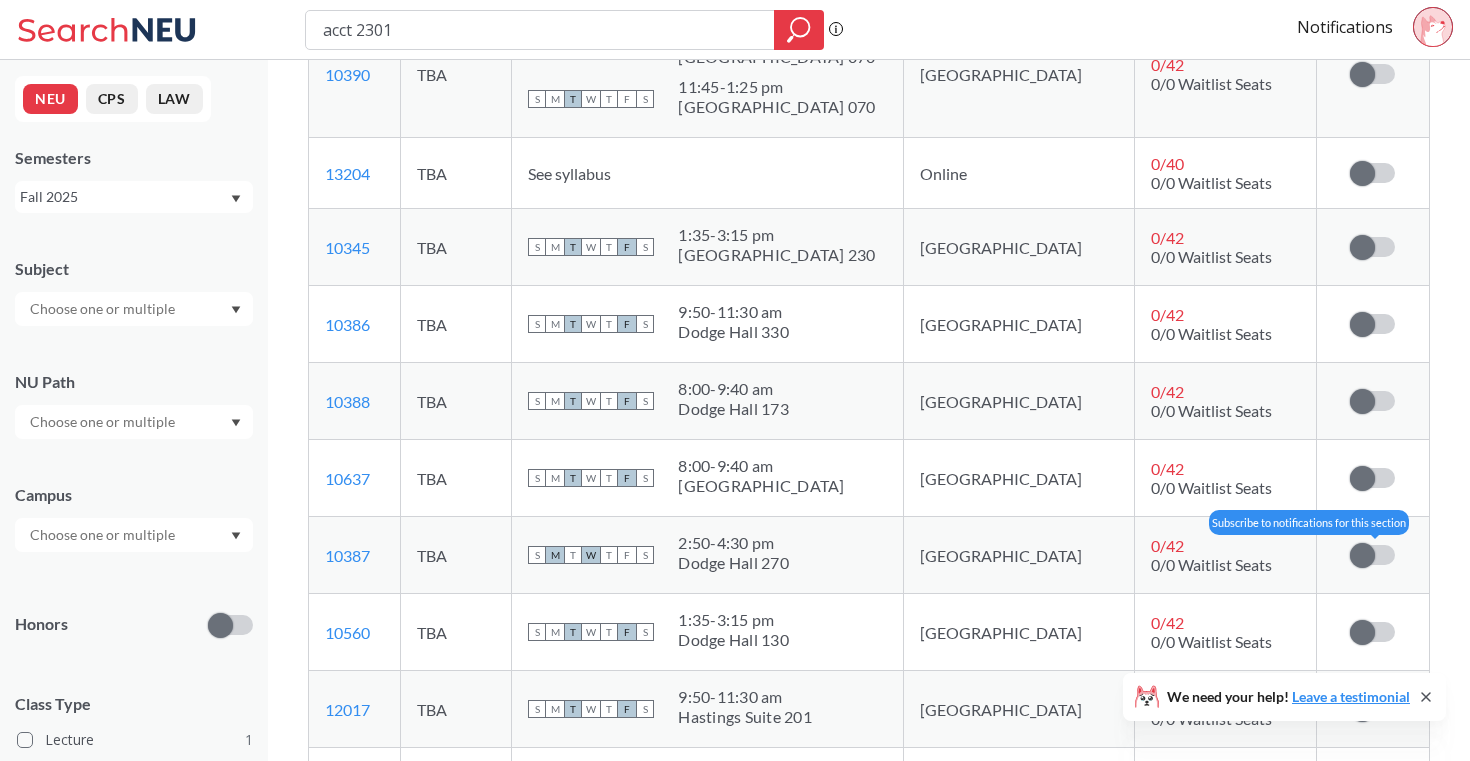 click at bounding box center (1362, 555) 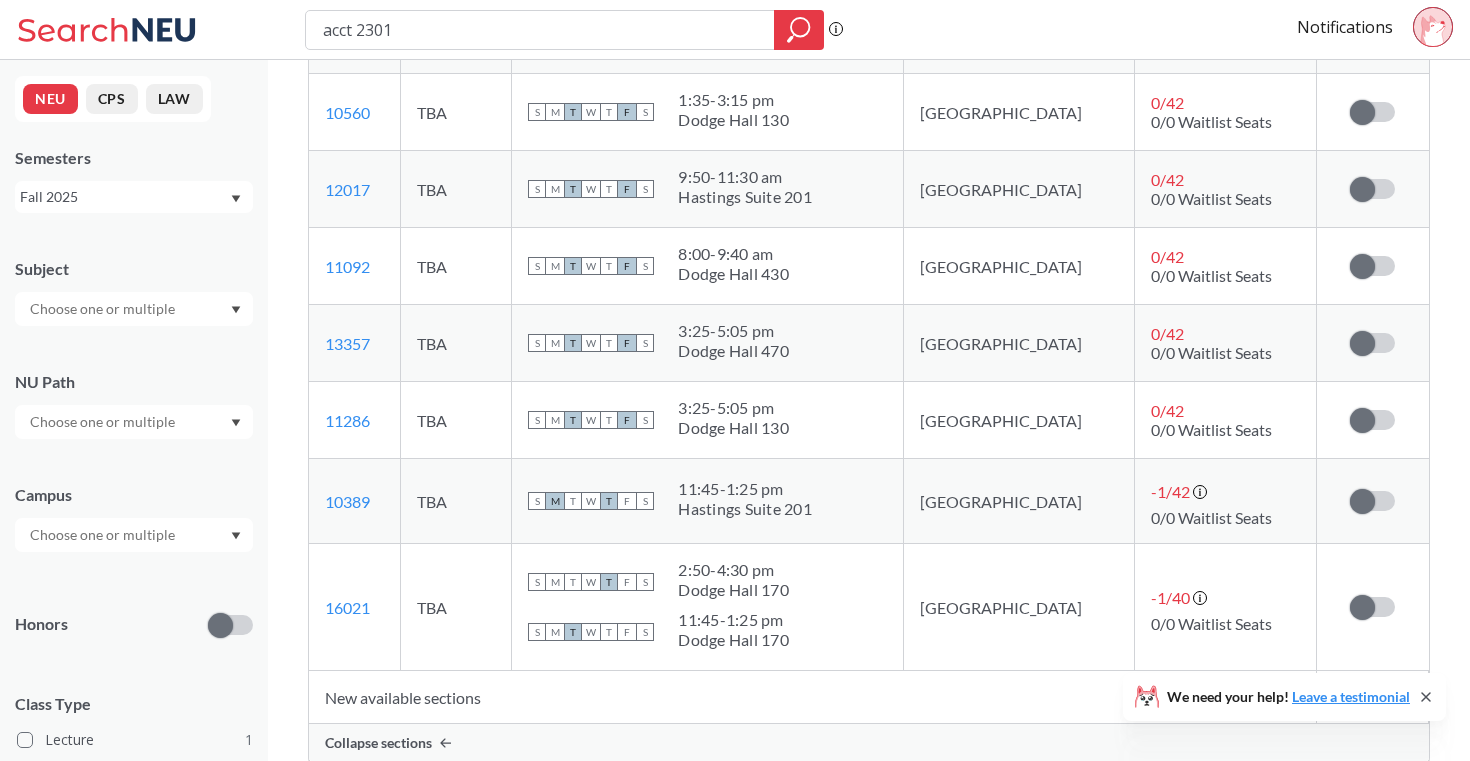 scroll, scrollTop: 1515, scrollLeft: 0, axis: vertical 